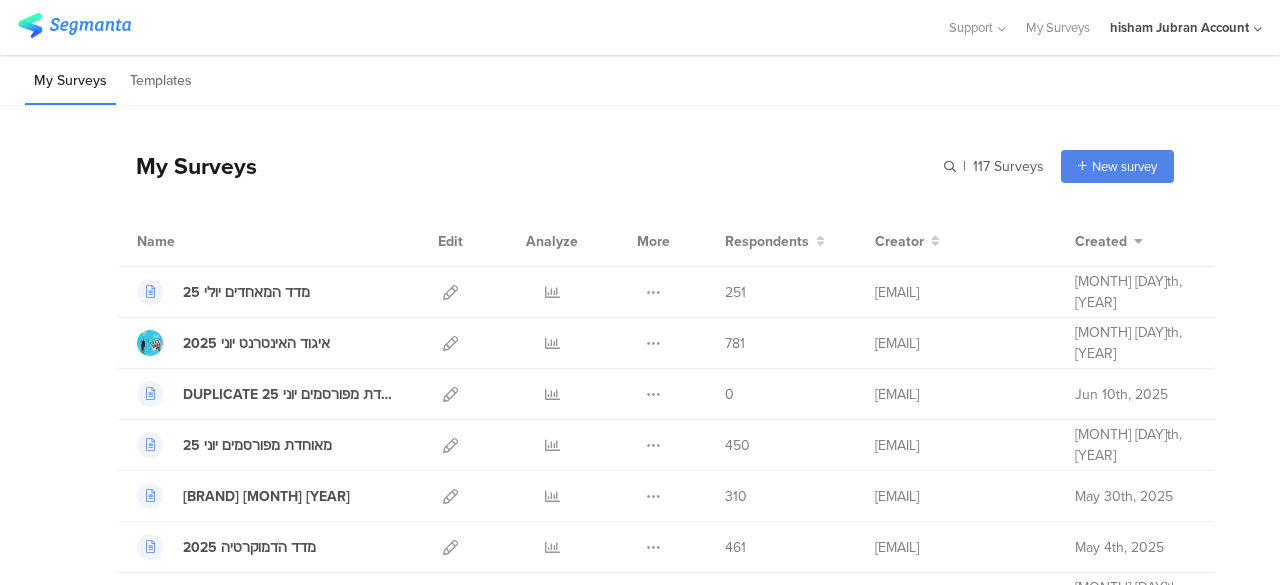 scroll, scrollTop: 0, scrollLeft: 0, axis: both 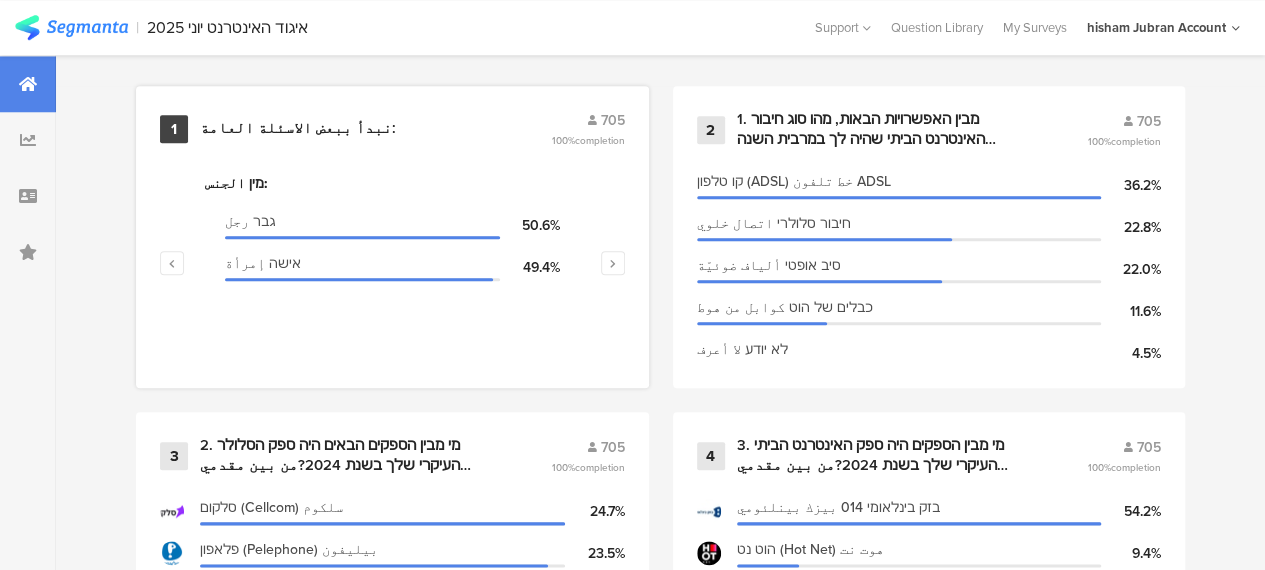 click on "نبدأ ببعض الاسئلة العامة:" at bounding box center [298, 129] 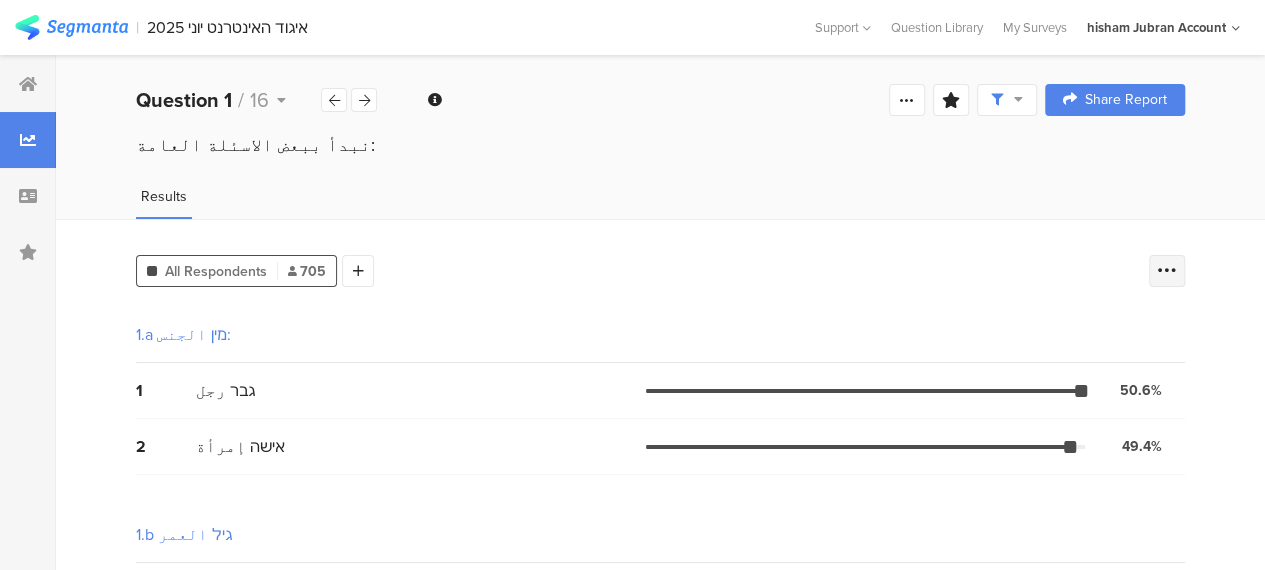 click at bounding box center [1167, 271] 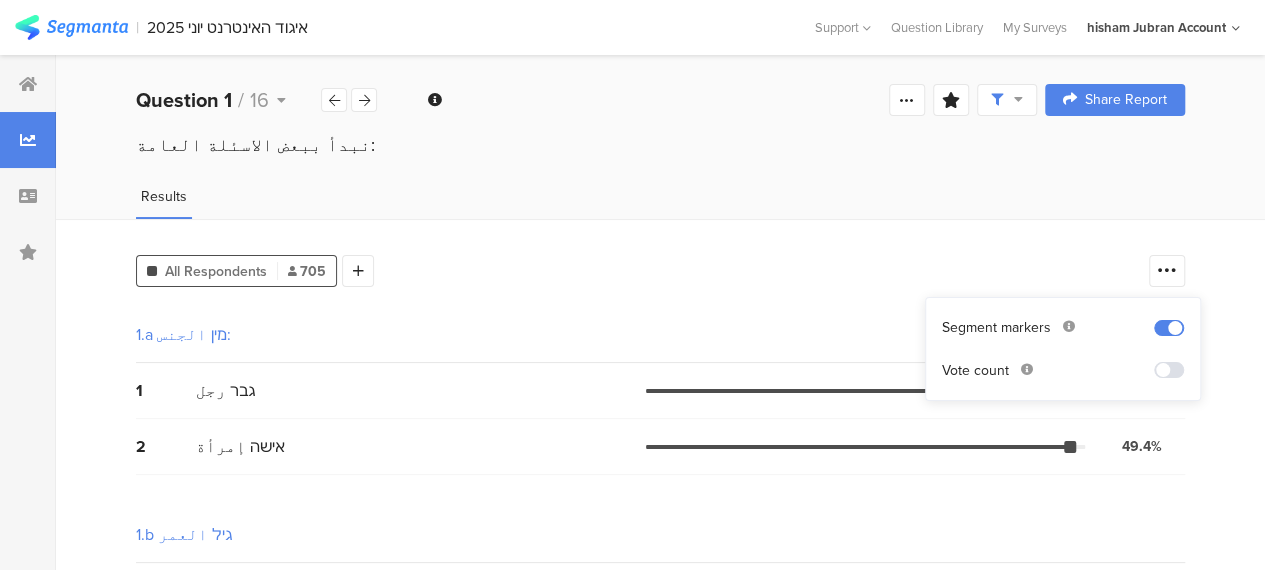 click at bounding box center (1169, 328) 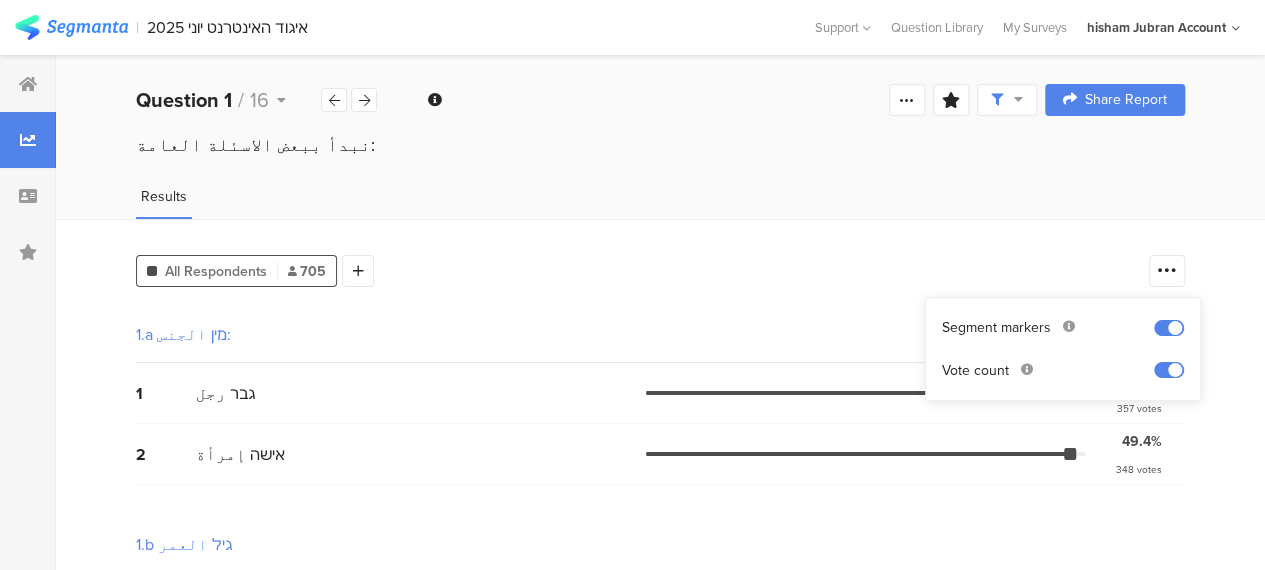 click on "AllRespondents       705
Add Segment             1.a מין الجنس:
1     גבר رجل             50.6%   357 votes 2     אישה إمرأة             49.4%   348 votes 1.b גיל العمر
1     18-24             21.3%   150 votes 2     25-34             24.4%   172 votes 3     35-44             18.4%   130 votes 4     45-54             17.0%   120 votes 5     55-64             11.3%   80 votes 6     65  وما فوق             7.5%   53 votes 1.c דת الديانة
1     מוסלמי مسلم\ة             80.6%   568 votes 2     נוצרי مسيحي\ة             9.1%   64 votes 3     דרוזי درزي\ة             9.1%   64 votes 4     מסרב אرفض             1.3%   9 votes 1.d אזור מגורים المنطقة
1     [REGION]             52.3%   369 votes 2     [REGION]             25.0%   176 votes 3     [REGION]             12.1%   85 votes 4                 10.6%" at bounding box center [660, 918] 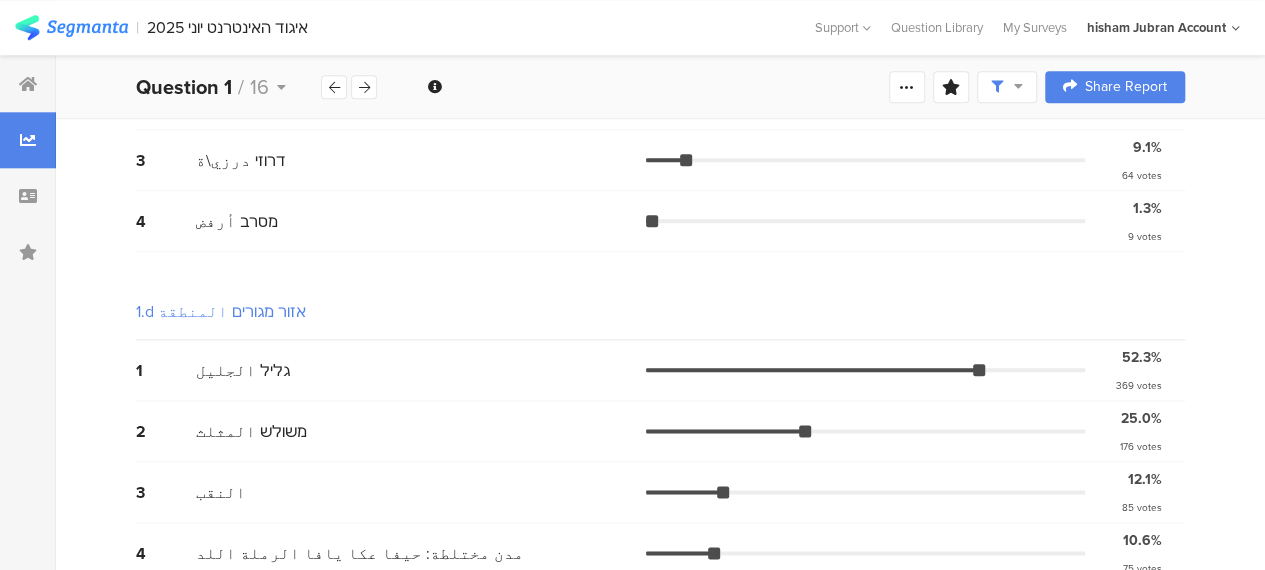 scroll, scrollTop: 519, scrollLeft: 0, axis: vertical 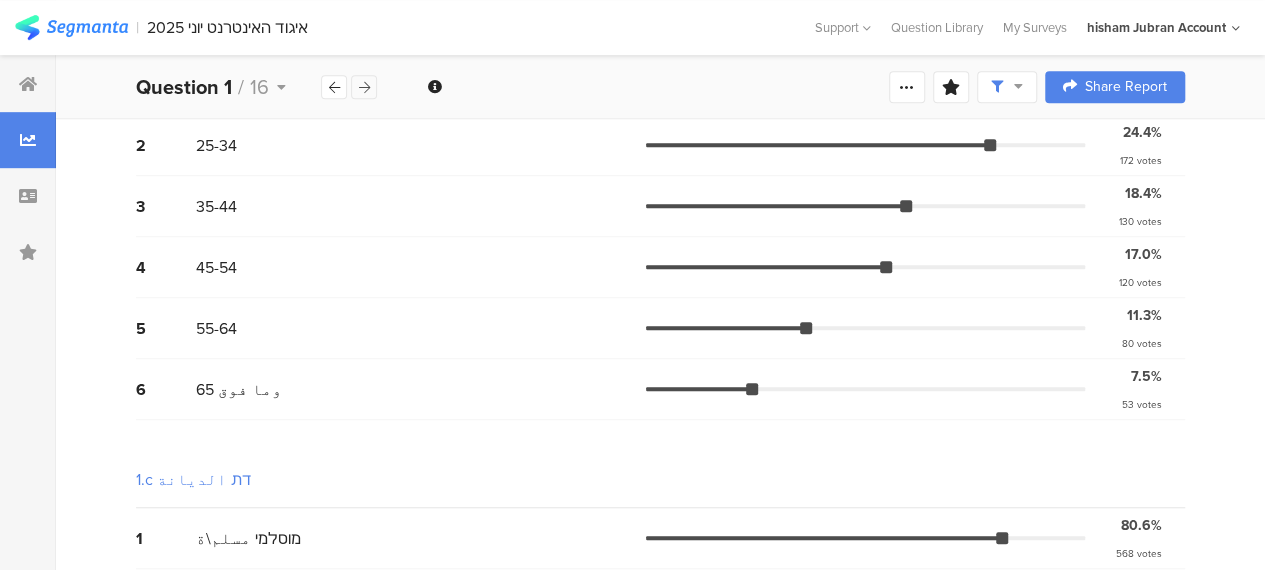 click at bounding box center [364, 87] 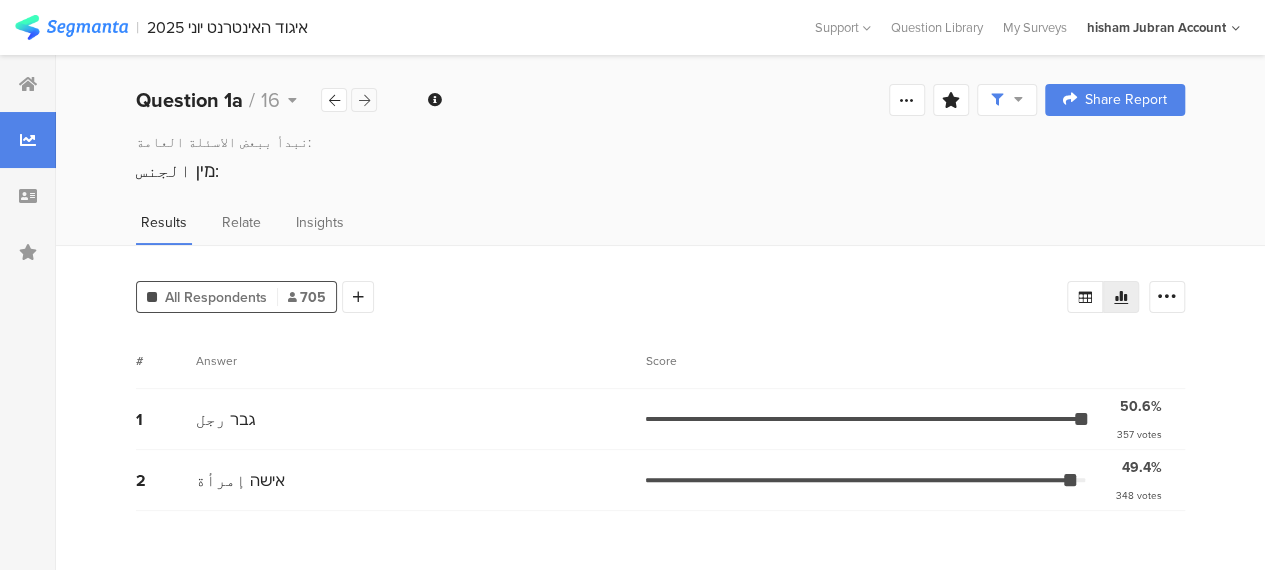 scroll, scrollTop: 0, scrollLeft: 0, axis: both 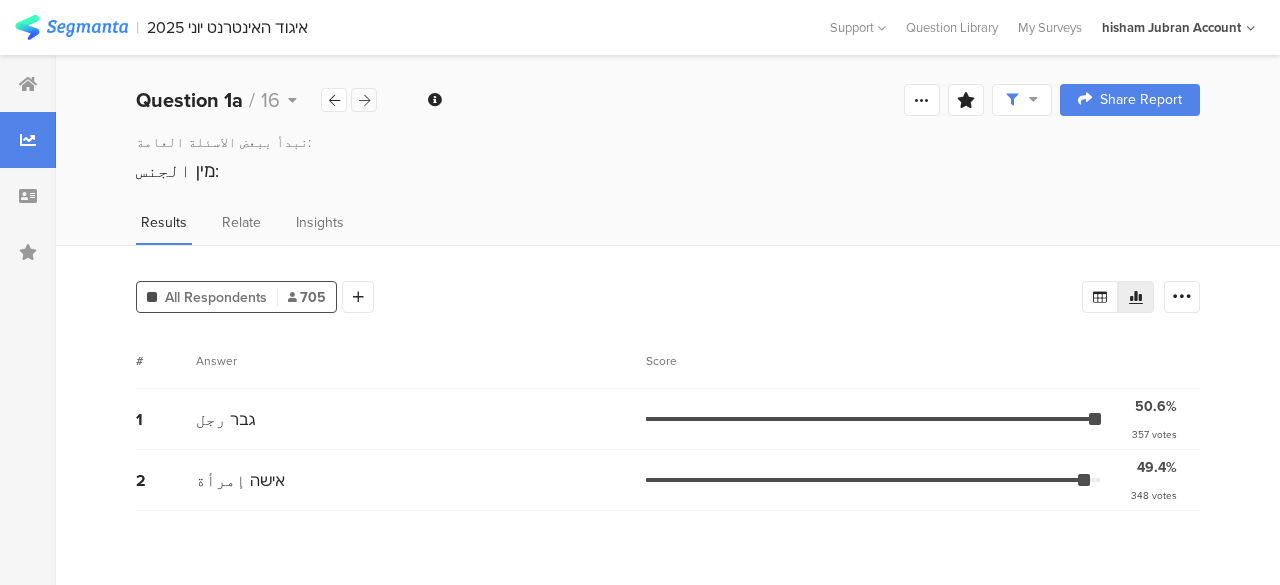 click on "Question 1a   /   16" at bounding box center (257, 100) 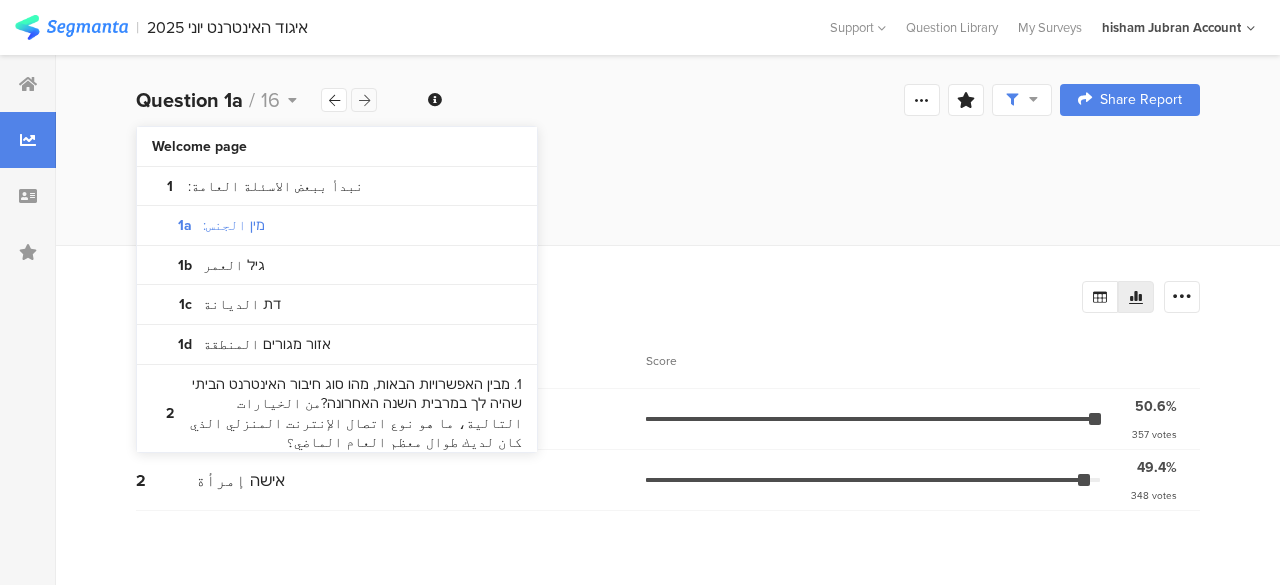 click on "Question 1a   /   16" at bounding box center (257, 100) 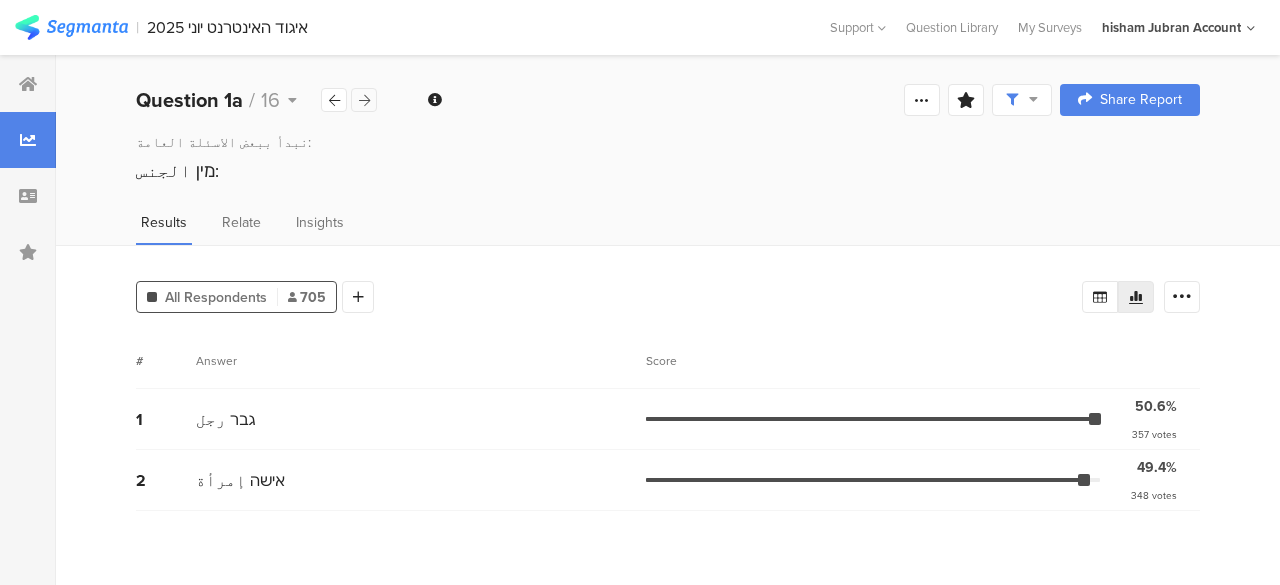 click at bounding box center [364, 100] 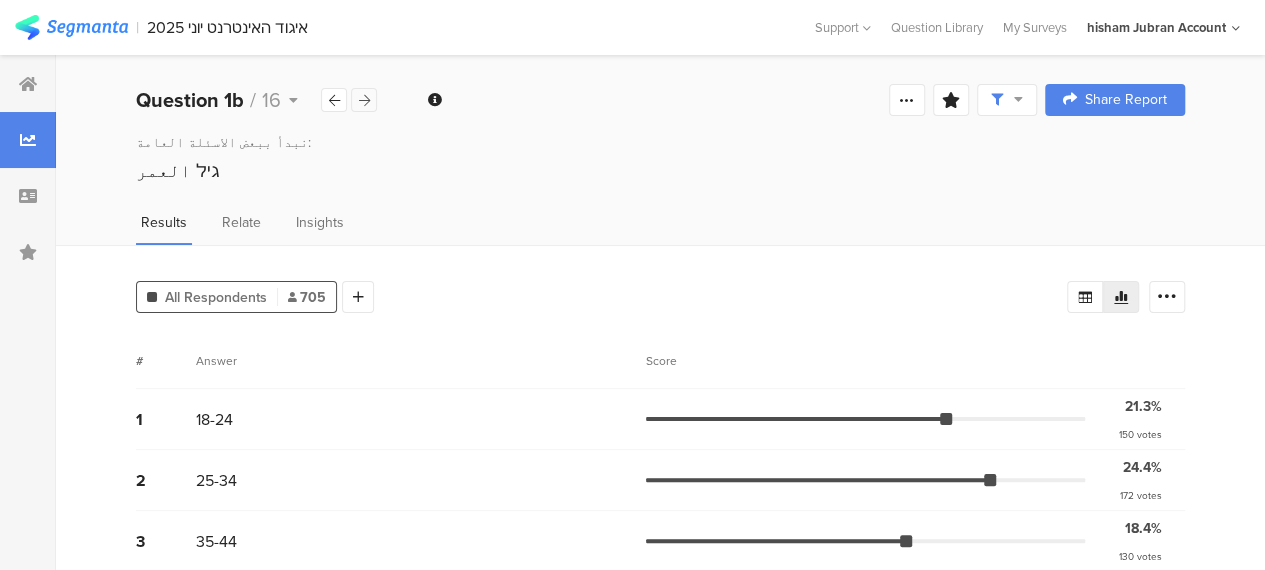 click at bounding box center [364, 100] 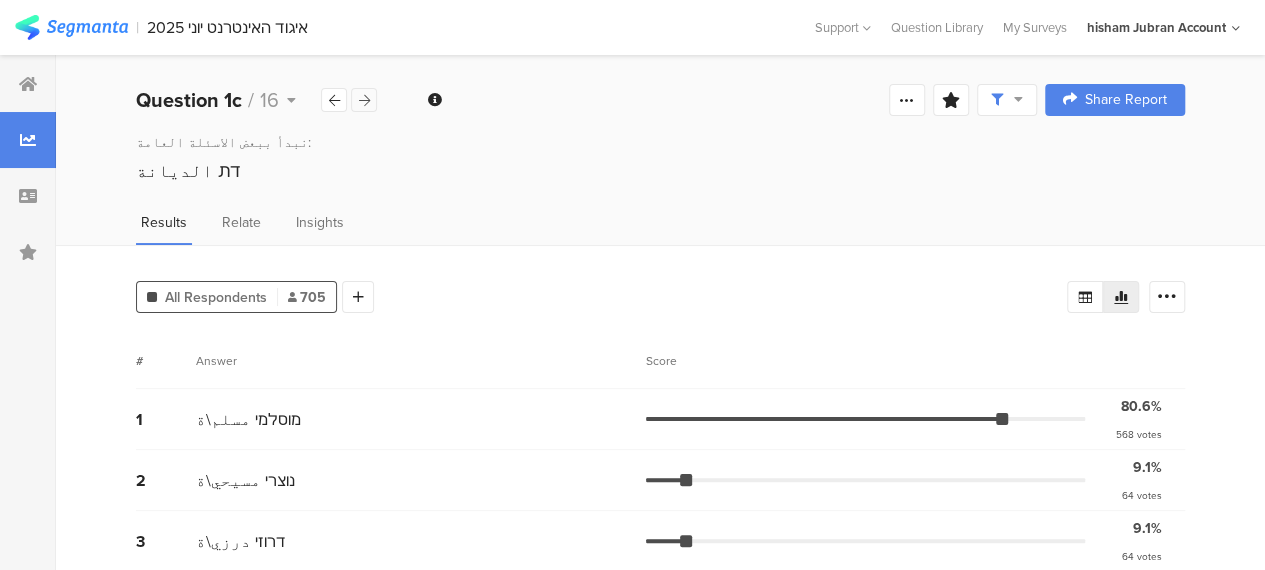click at bounding box center [364, 100] 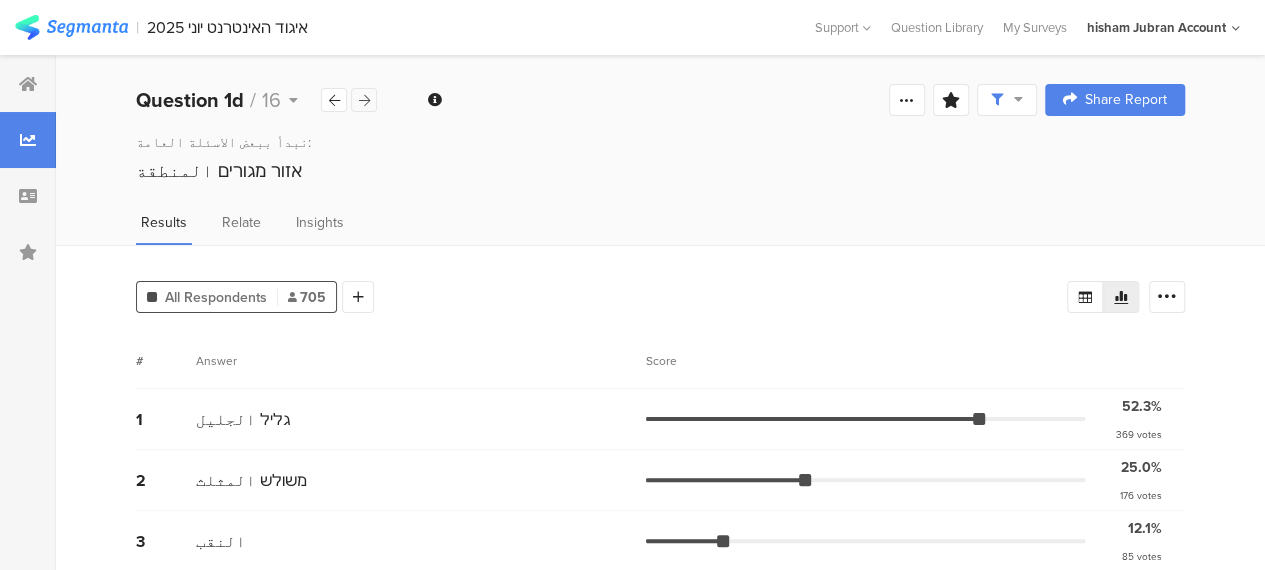 click at bounding box center (364, 100) 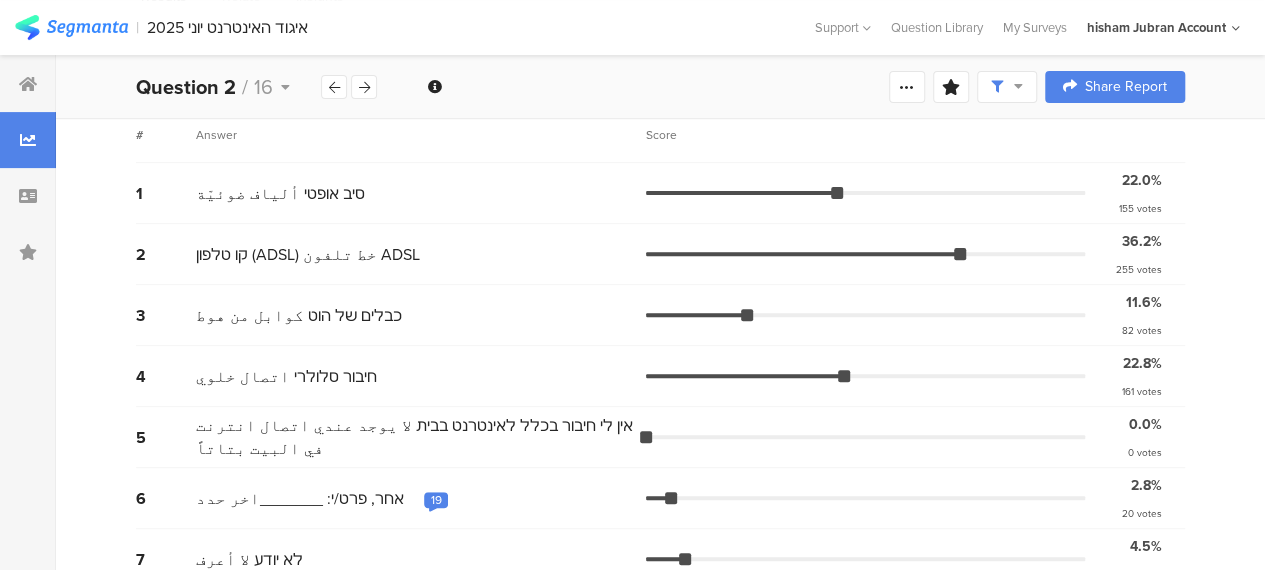 scroll, scrollTop: 246, scrollLeft: 0, axis: vertical 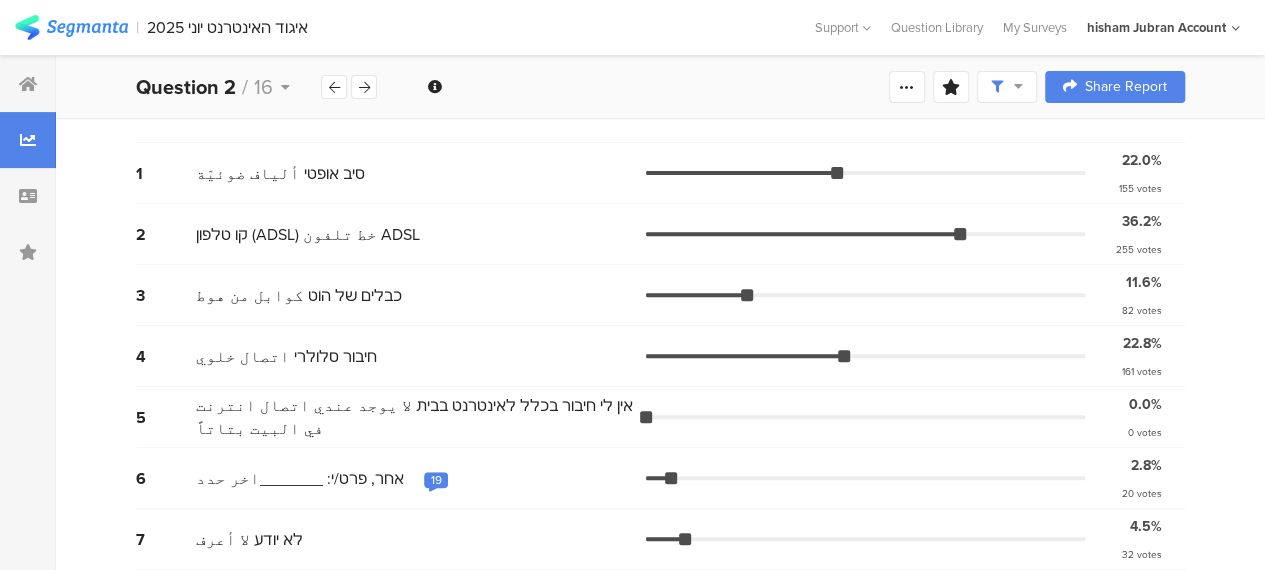 click on "19" at bounding box center (436, 480) 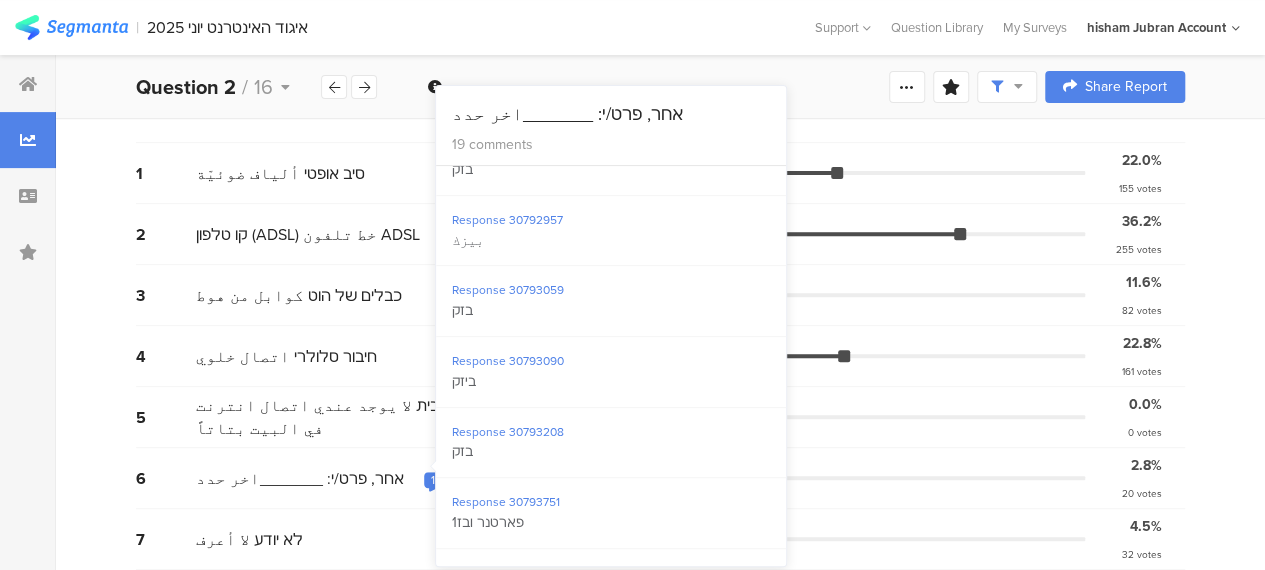 scroll, scrollTop: 934, scrollLeft: 0, axis: vertical 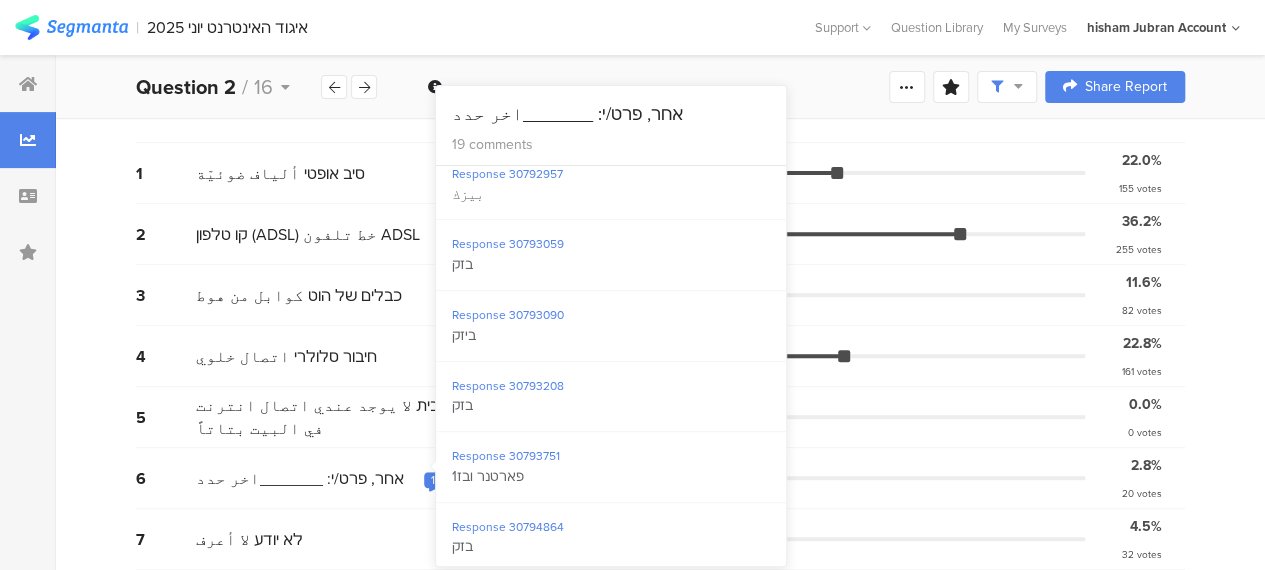 click on "לא יודע لا أعرف" at bounding box center [421, 173] 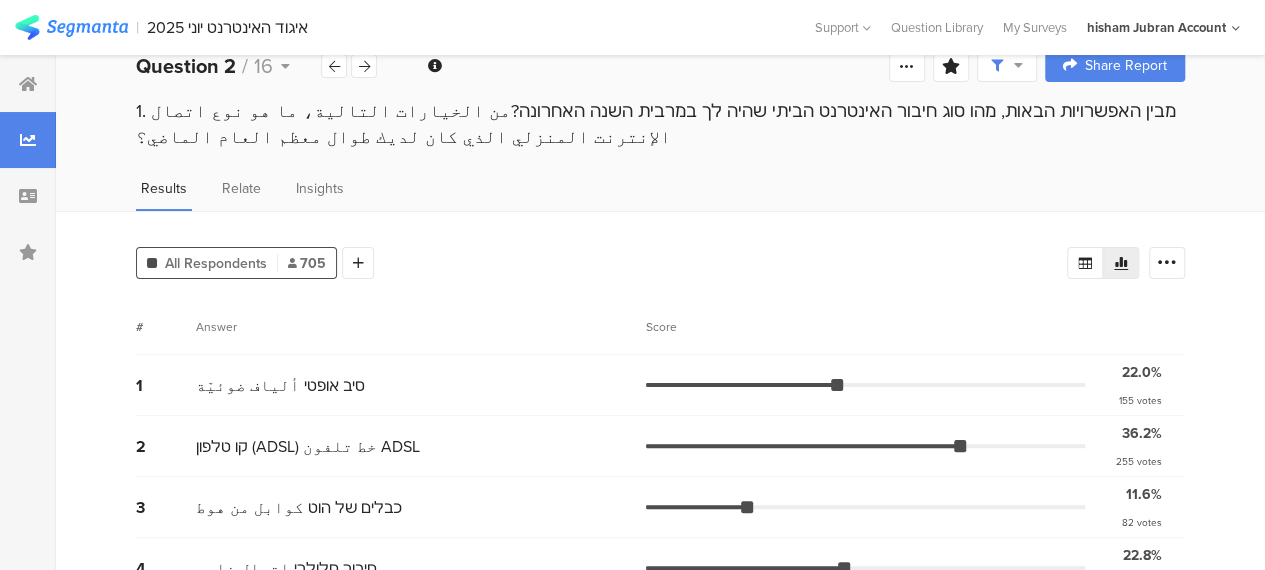 scroll, scrollTop: 0, scrollLeft: 0, axis: both 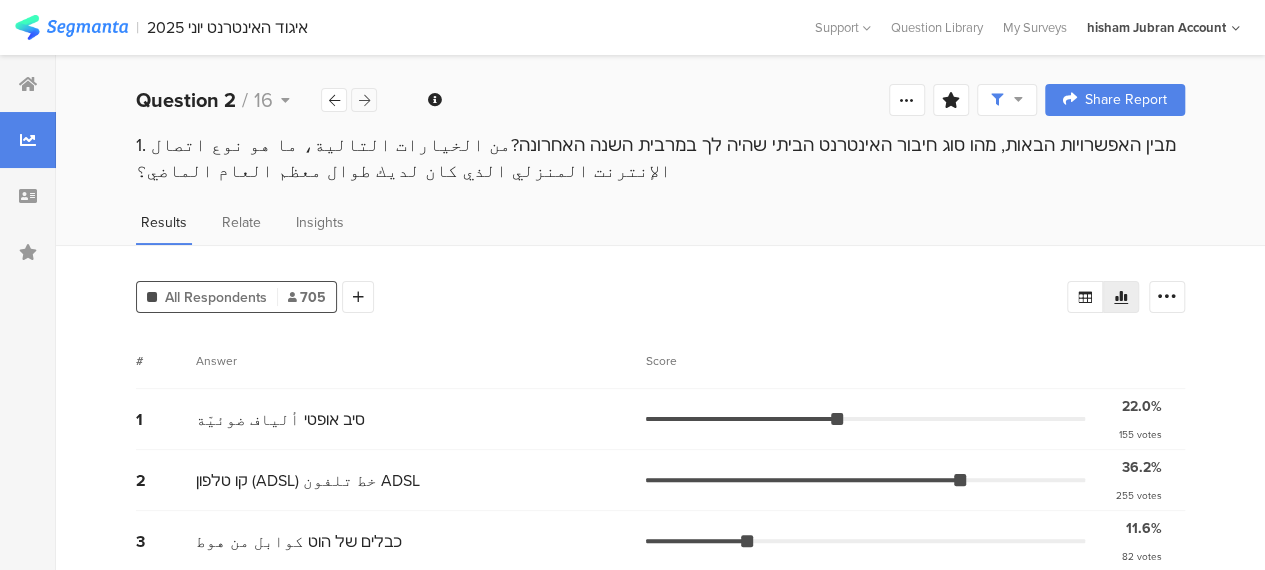 click at bounding box center [364, 100] 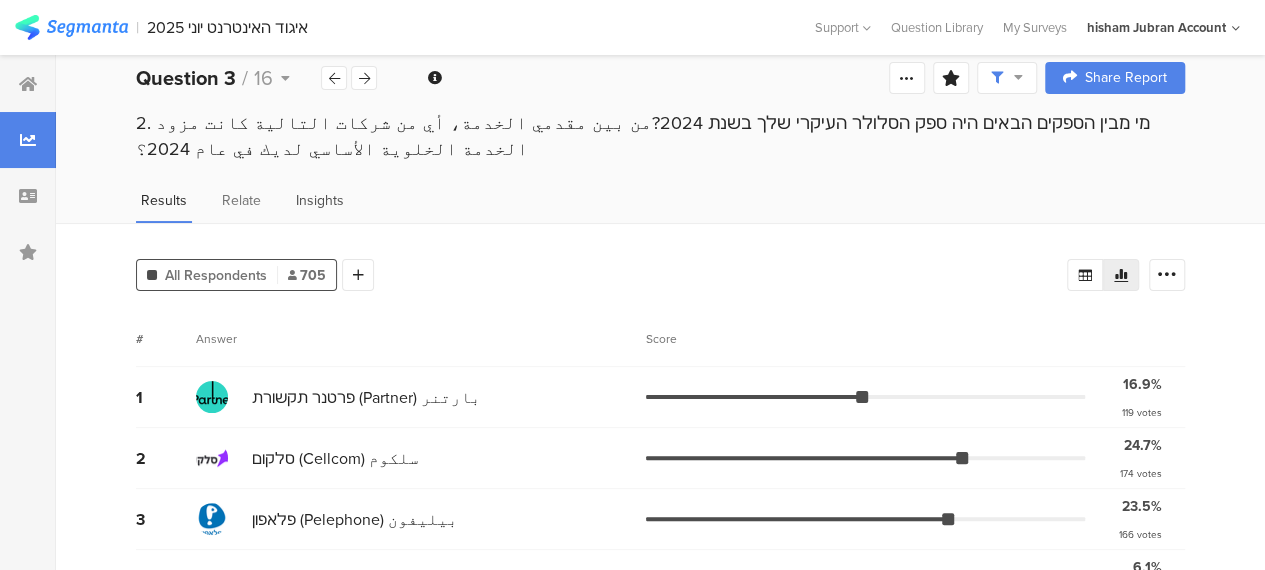 scroll, scrollTop: 0, scrollLeft: 0, axis: both 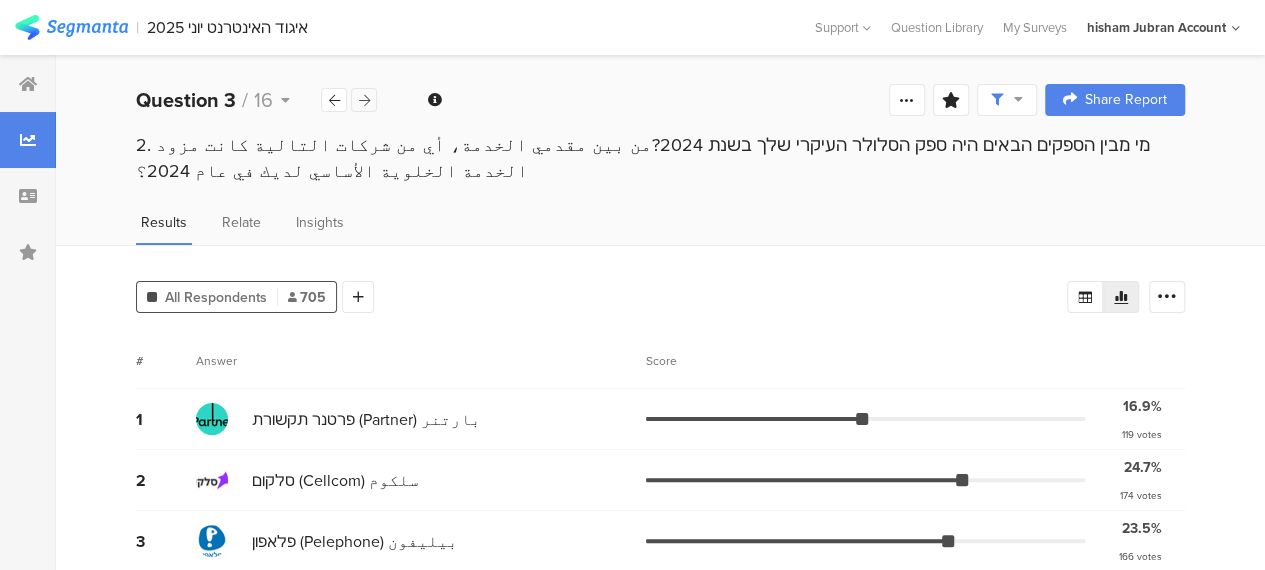 click at bounding box center (364, 100) 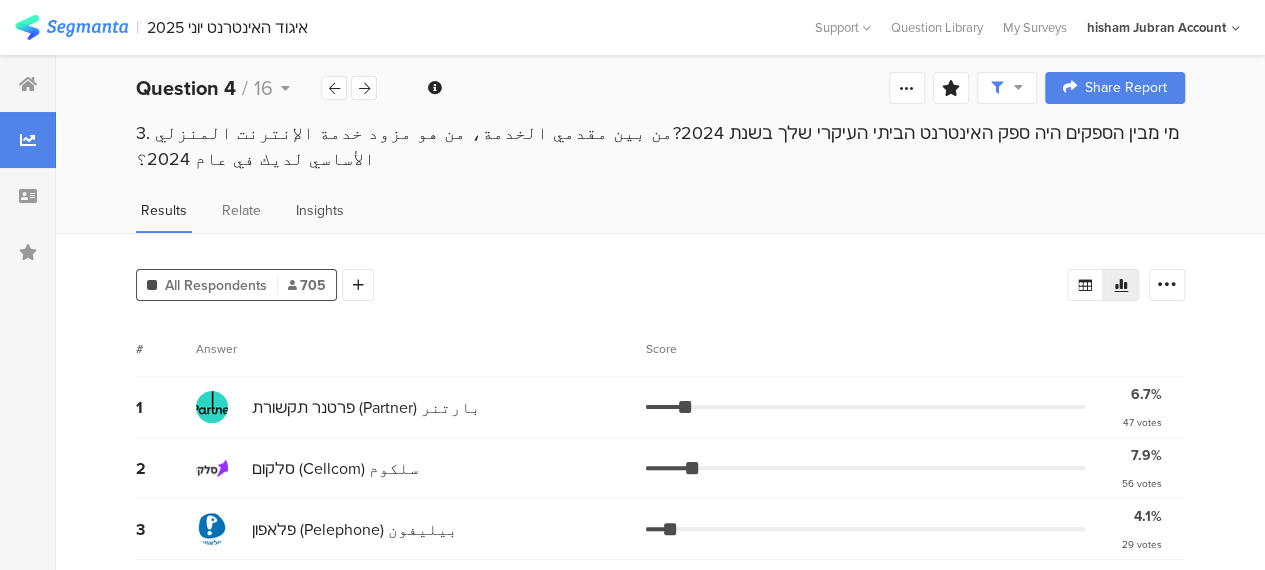 scroll, scrollTop: 0, scrollLeft: 0, axis: both 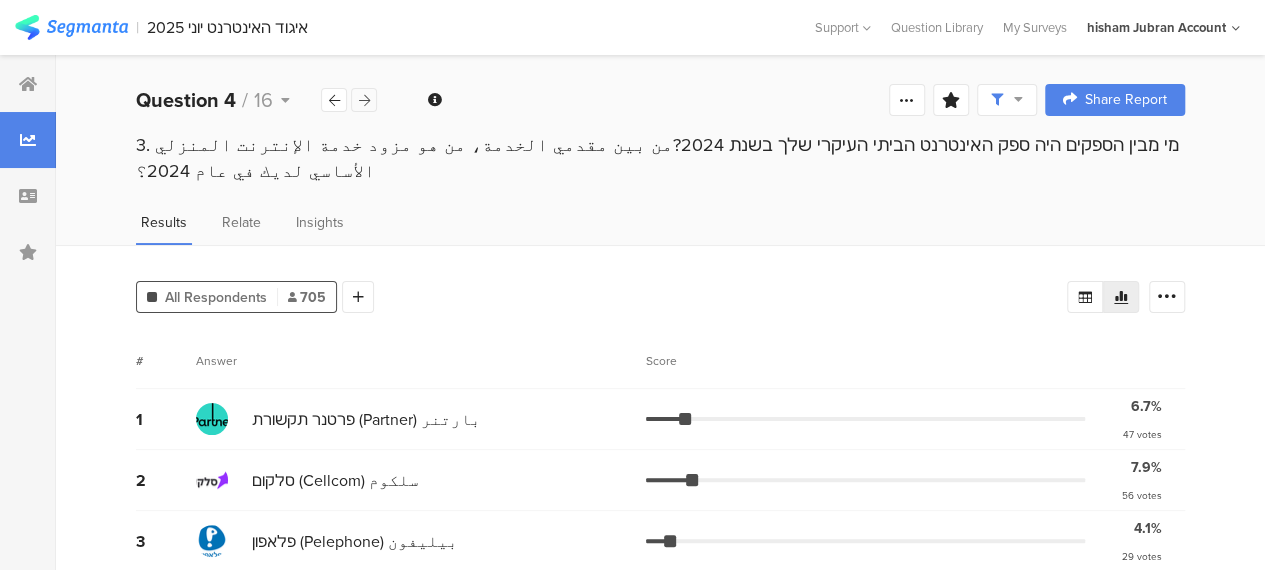 click at bounding box center [364, 100] 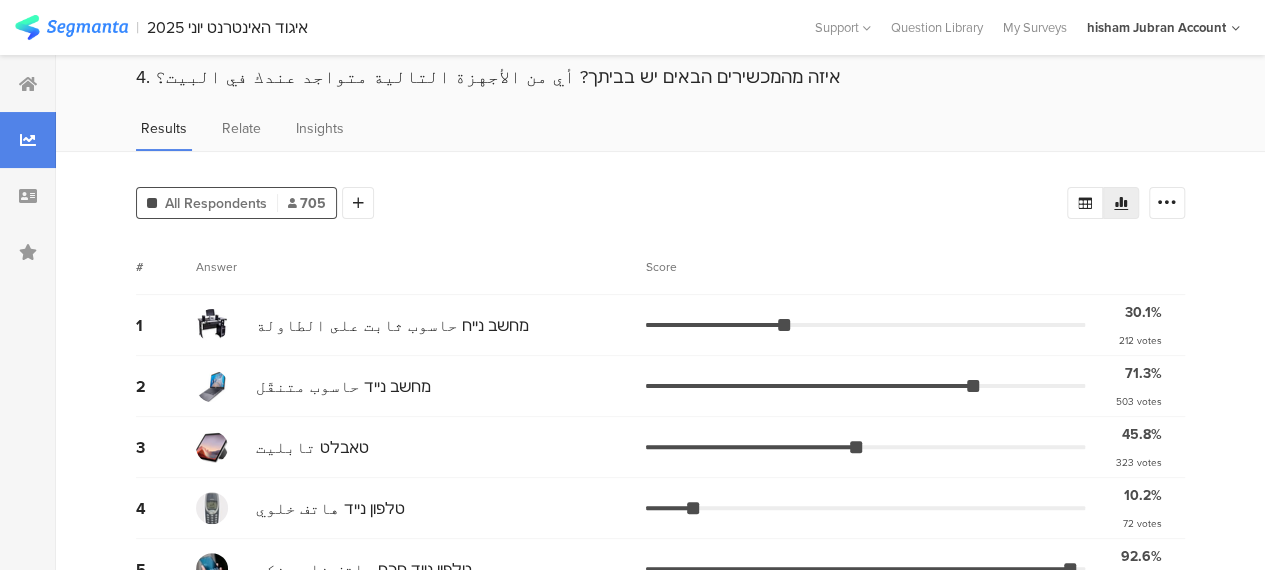 scroll, scrollTop: 0, scrollLeft: 0, axis: both 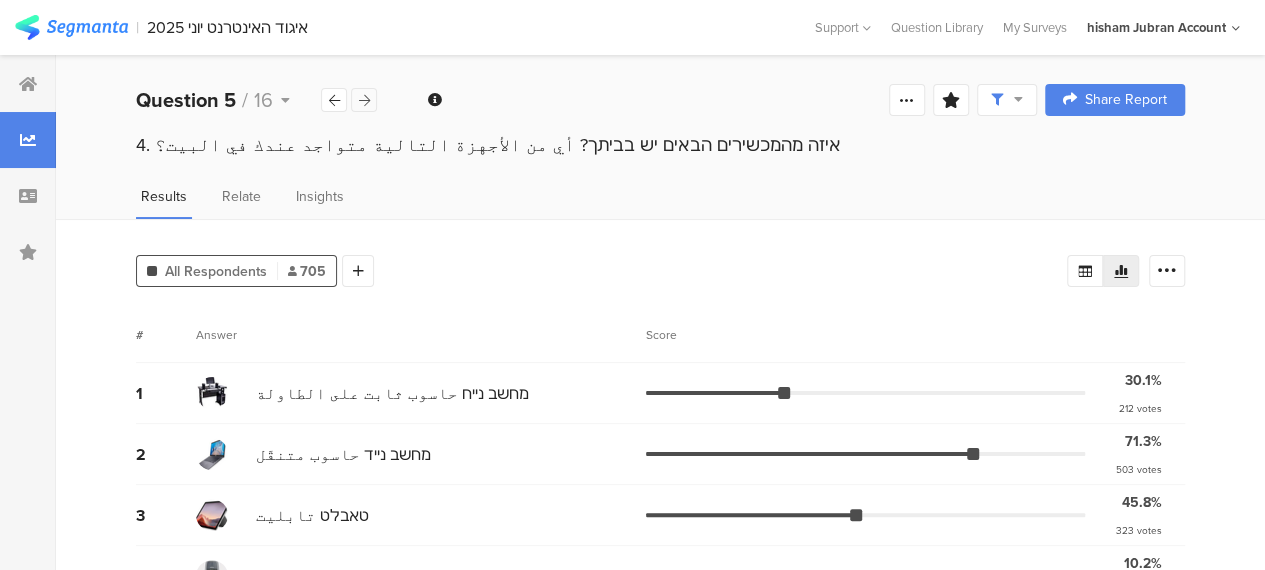 click at bounding box center [364, 100] 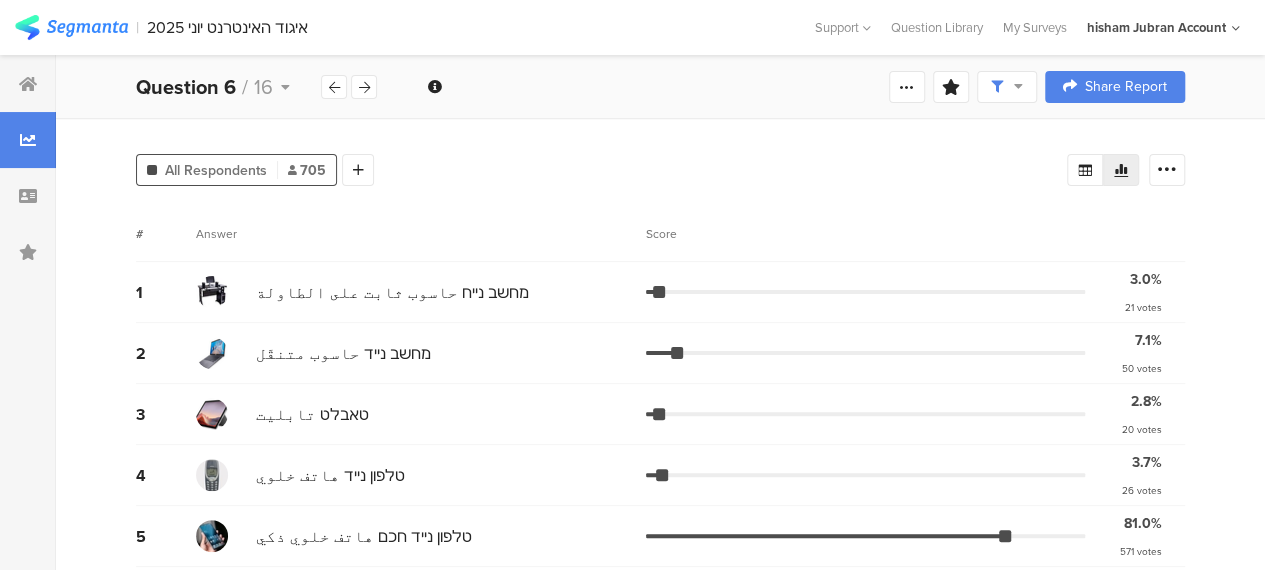 scroll, scrollTop: 0, scrollLeft: 0, axis: both 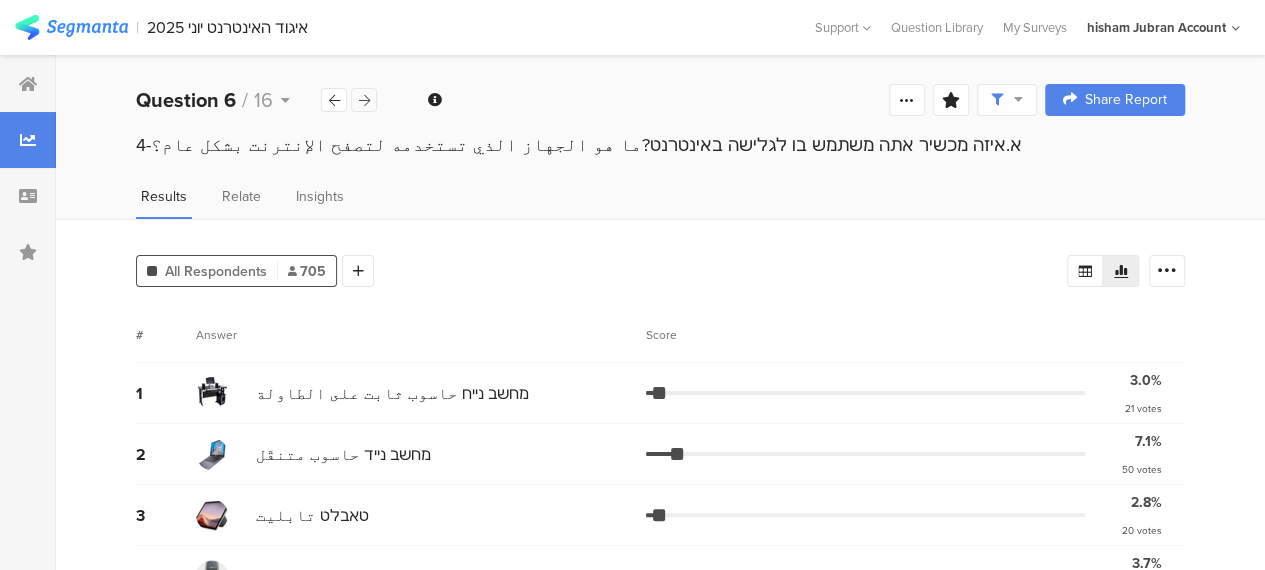 click at bounding box center (364, 100) 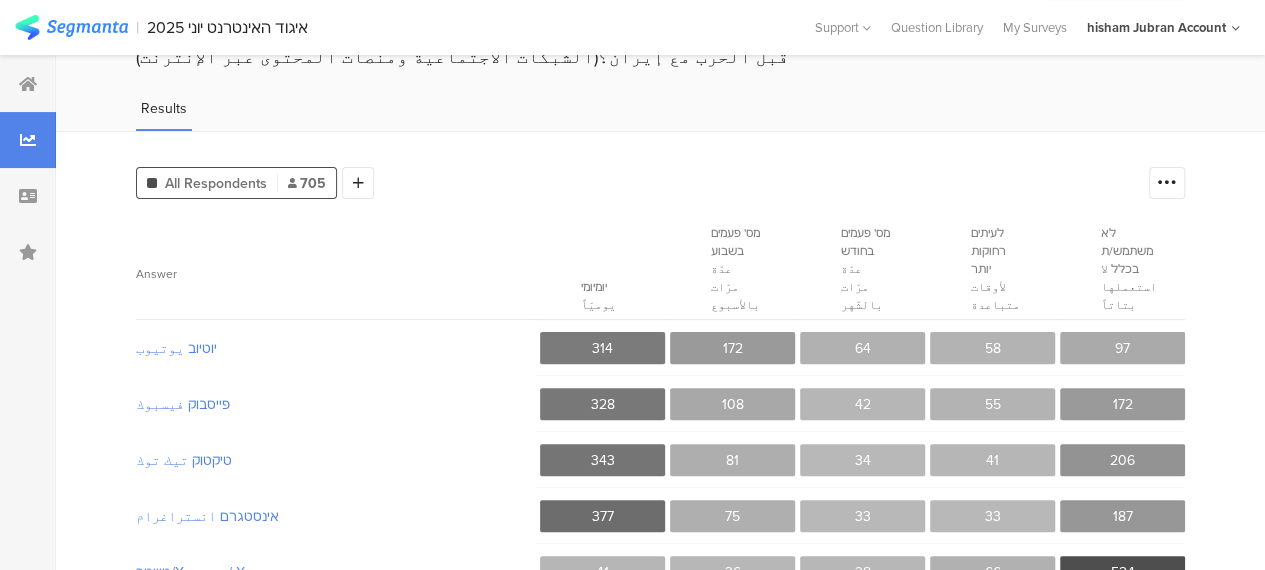 scroll, scrollTop: 20, scrollLeft: 0, axis: vertical 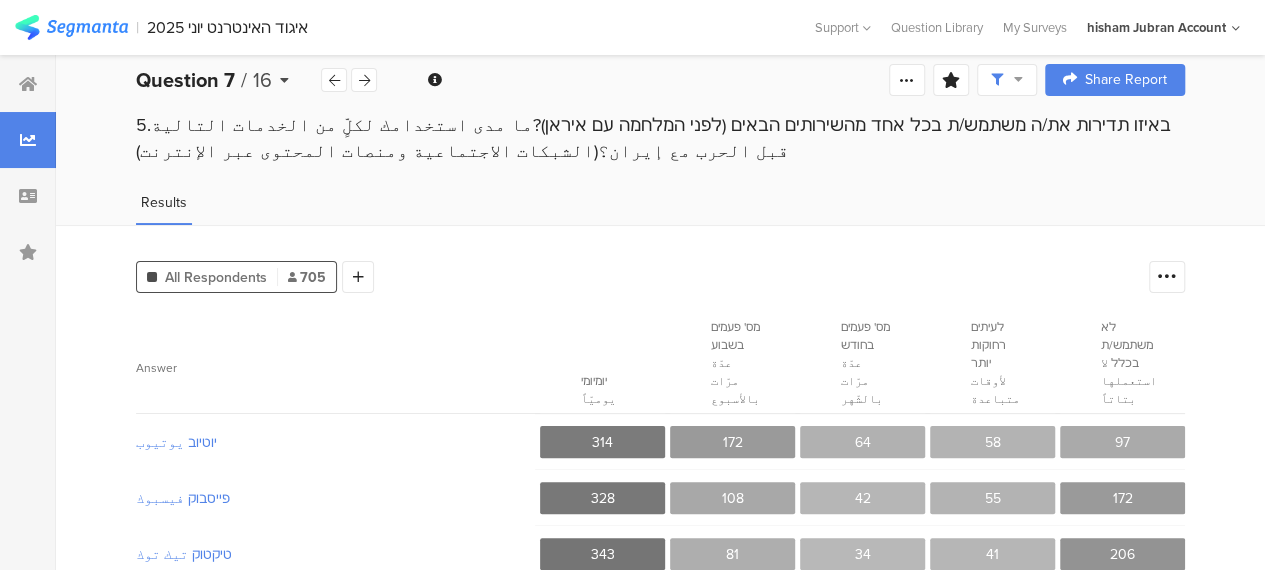 click at bounding box center [284, 80] 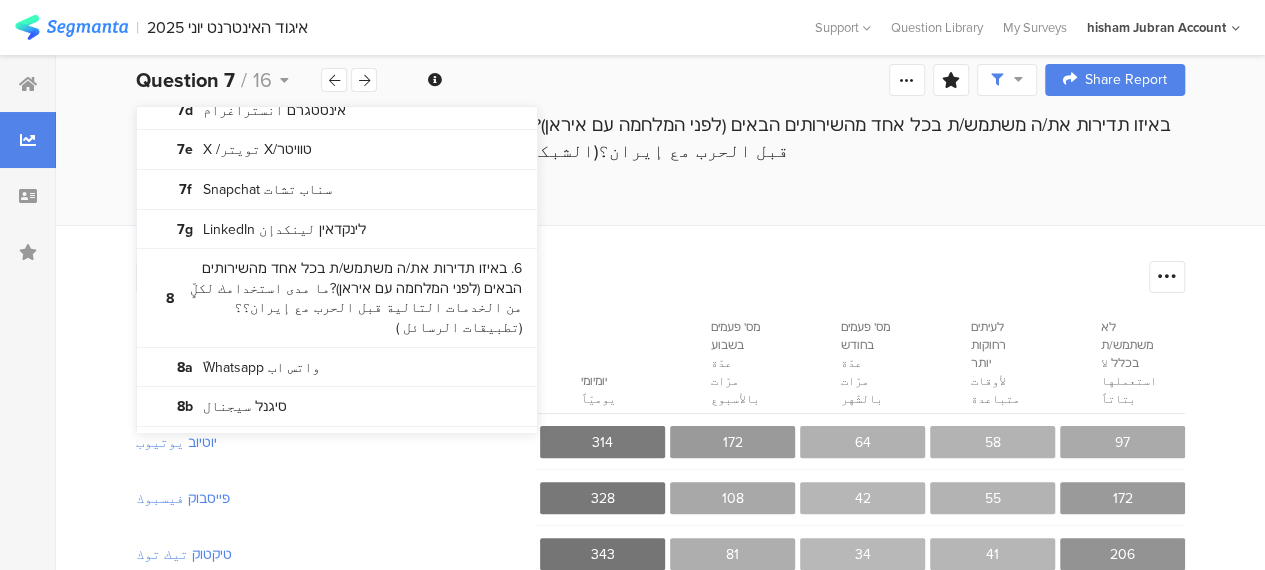scroll, scrollTop: 900, scrollLeft: 0, axis: vertical 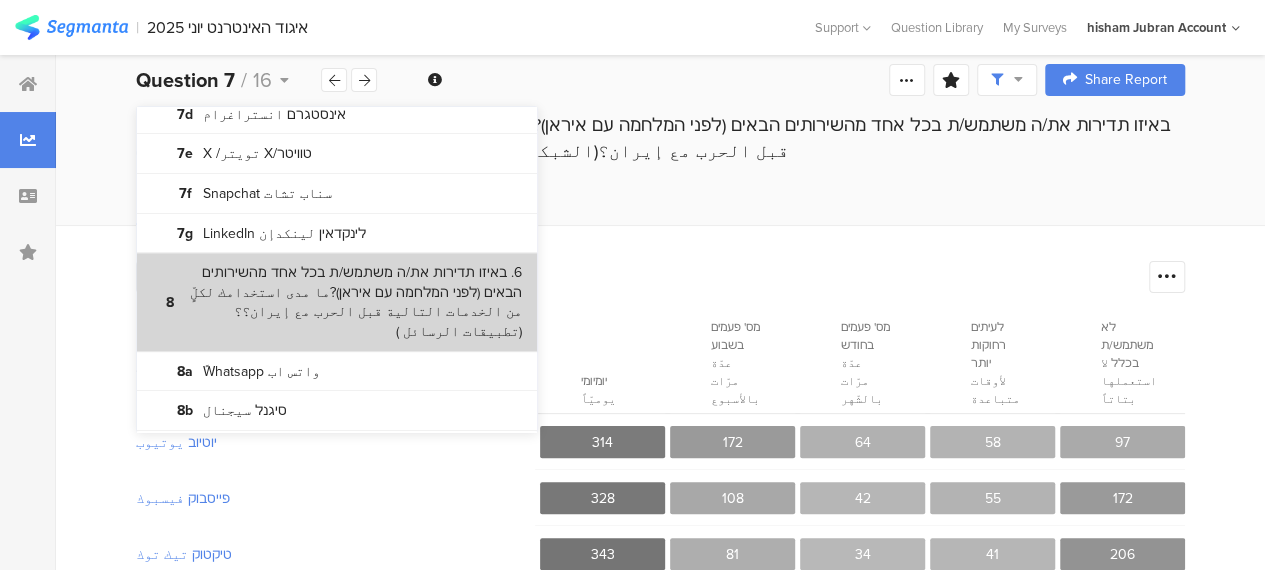 click on "6. באיזו תדירות את/ה משתמש/ת בכל אחד מהשירותים הבאים (לפני המלחמה עם איראן)?ما مدى استخدامك لكلٍّ من الخدمات التالية قبل الحرب مع إيران؟؟(تطبيقات الرسائل )" at bounding box center [355, 302] 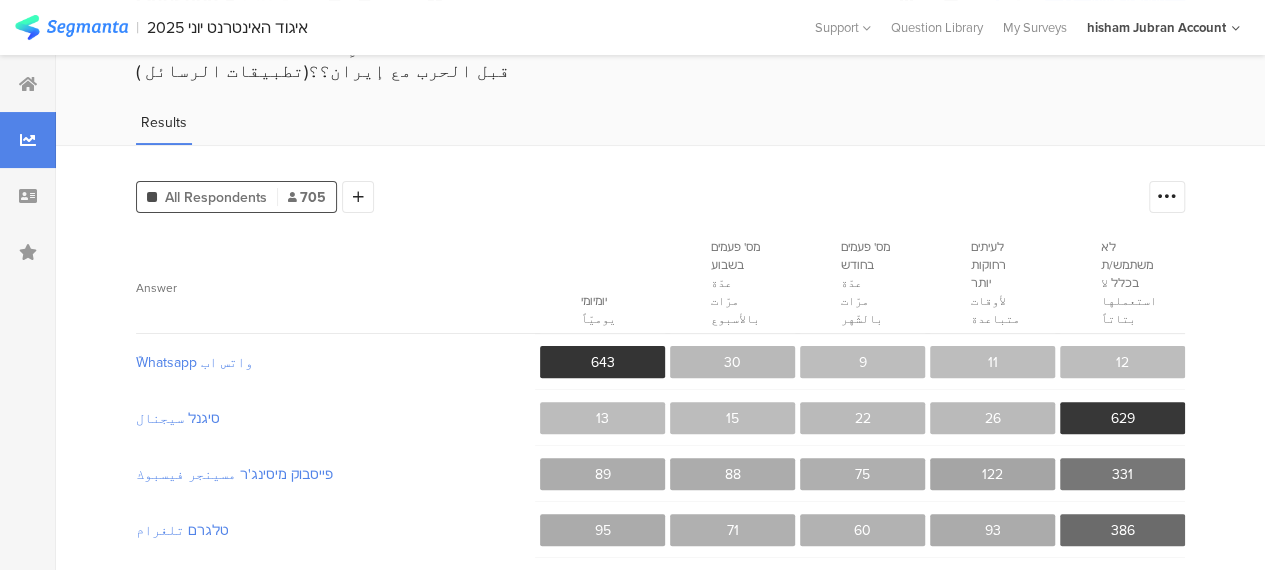 scroll, scrollTop: 200, scrollLeft: 0, axis: vertical 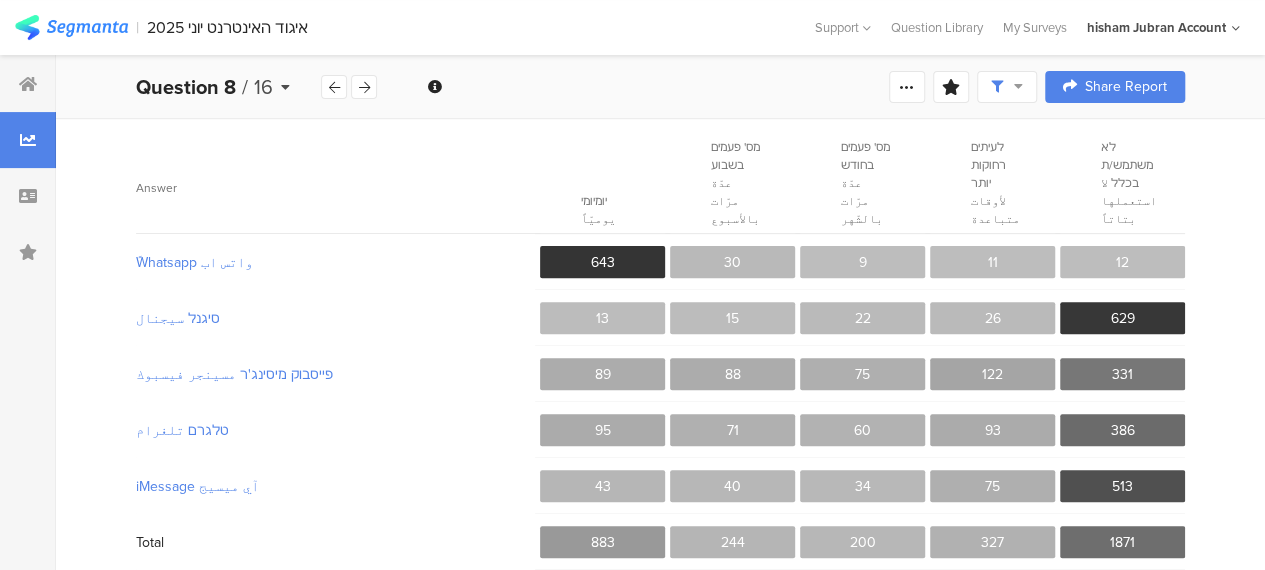 click at bounding box center (285, 87) 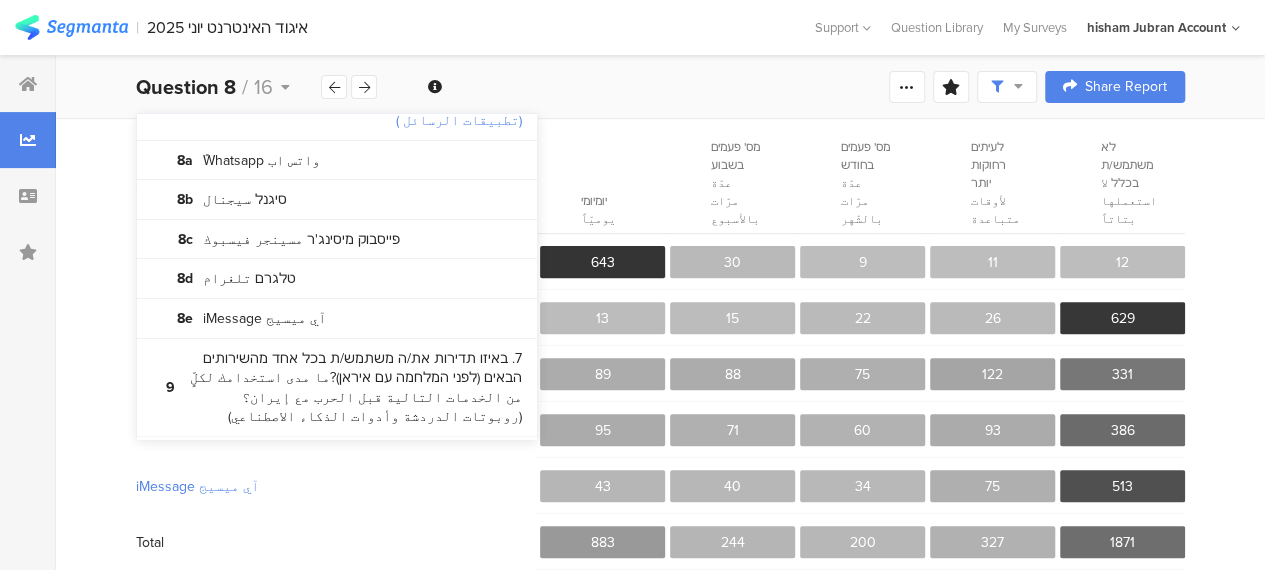 scroll, scrollTop: 1124, scrollLeft: 0, axis: vertical 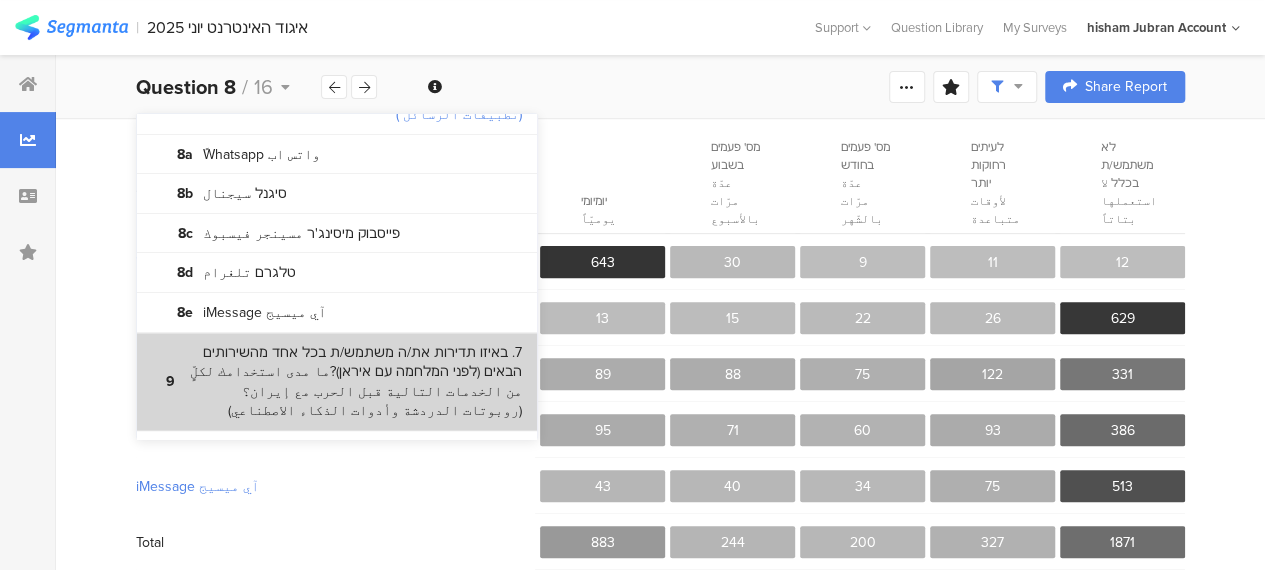 click on "7. באיזו תדירות את/ה משתמש/ת בכל אחד מהשירותים הבאים (לפני המלחמה עם איראן)?ما مدى استخدامك لكلٍّ من الخدمات التالية قبل الحرب مع إيران؟ (روبوتات الدردشة وأدوات الذكاء الاصطناعي)" at bounding box center (355, 382) 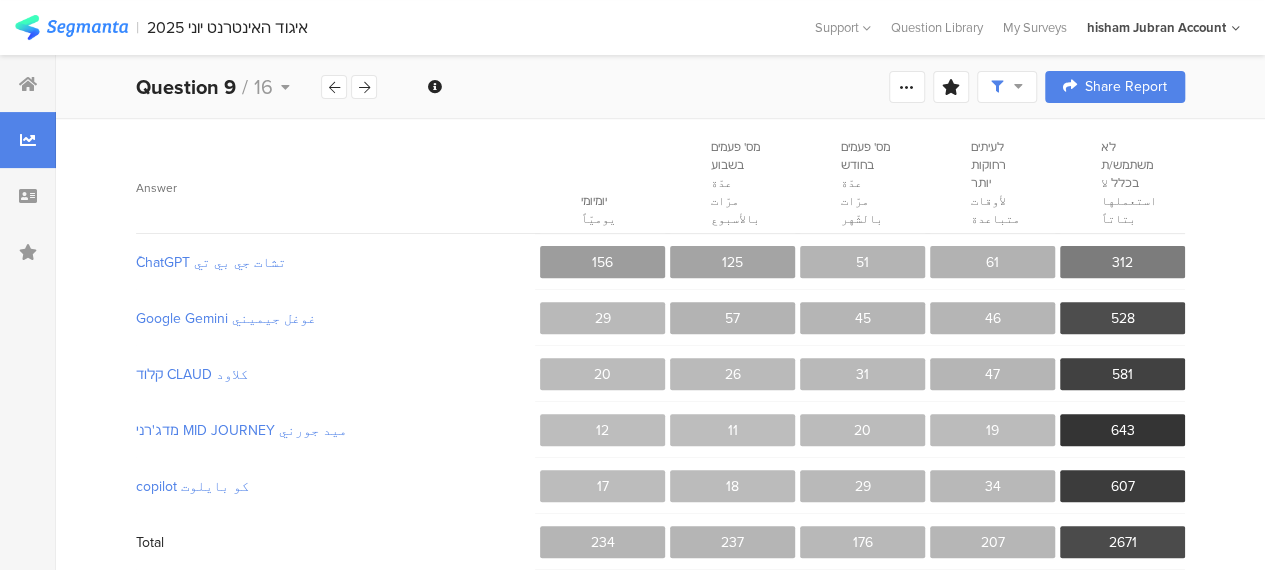 scroll, scrollTop: 208, scrollLeft: 0, axis: vertical 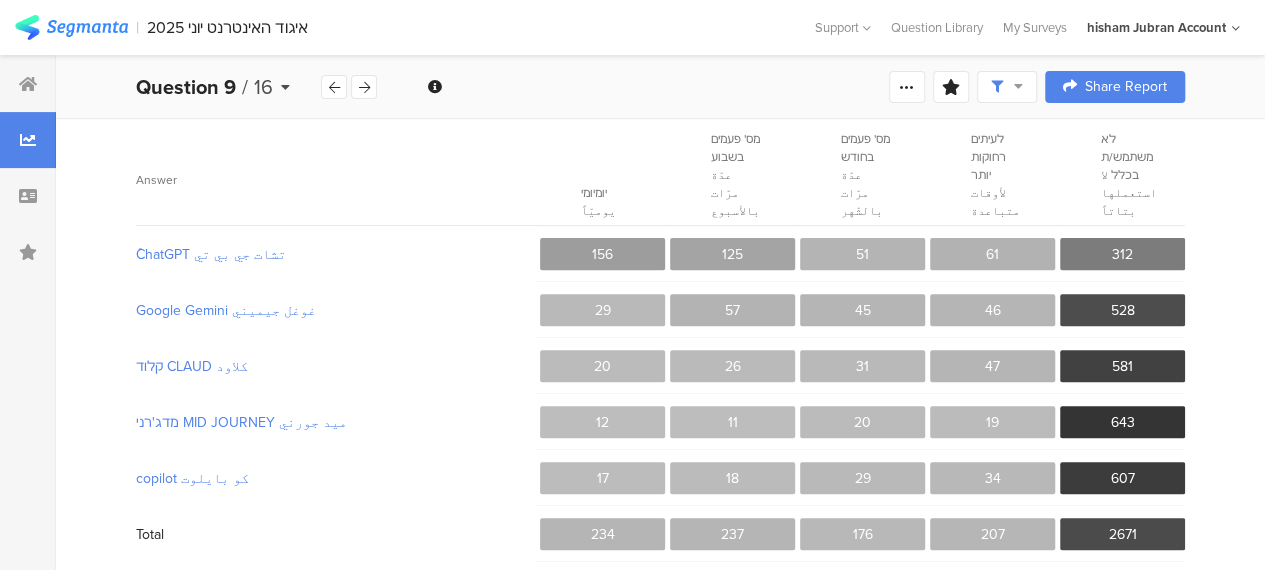 click on "Question 9   /   16" at bounding box center [228, 87] 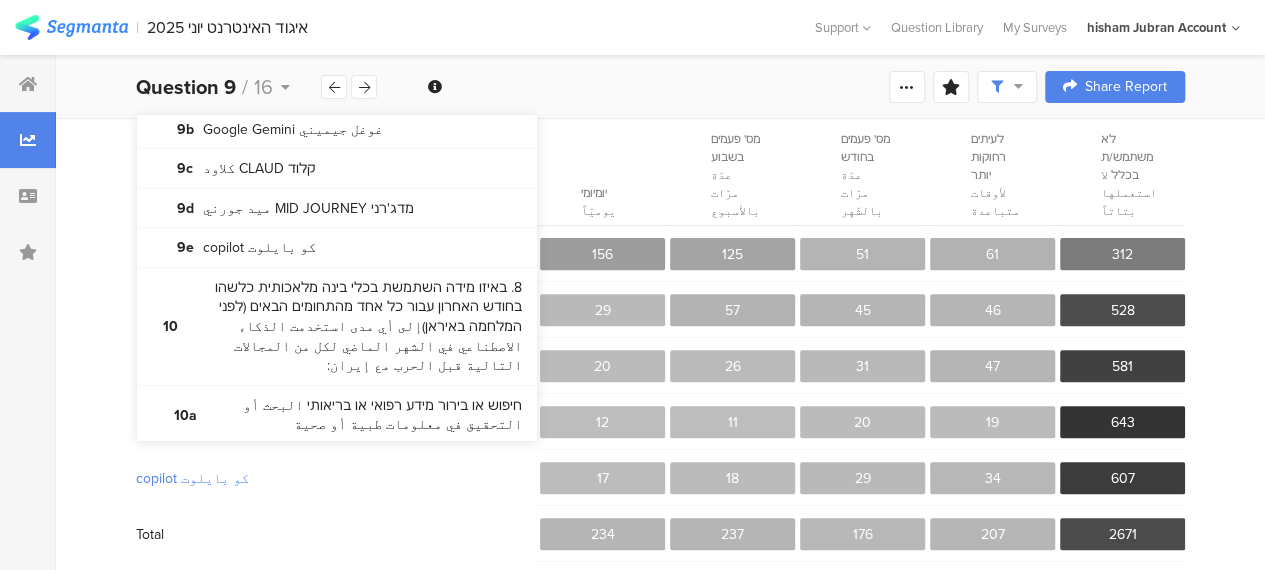 scroll, scrollTop: 1460, scrollLeft: 0, axis: vertical 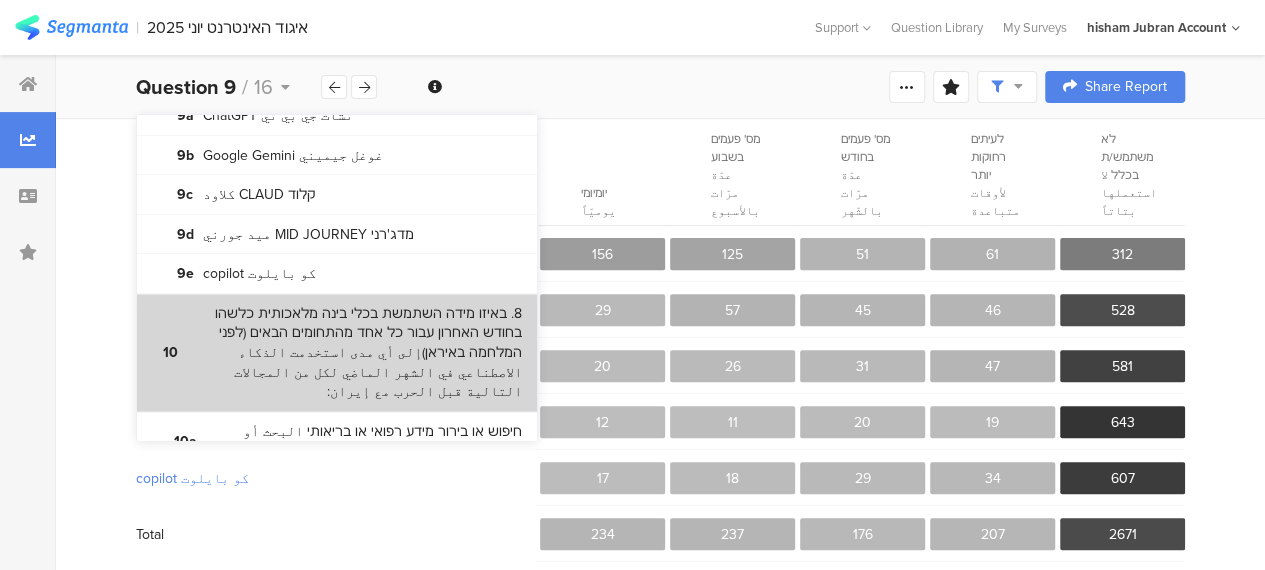click on "8. באיזו מידה השתמשת בכלי בינה מלאכותית כלשהו בחודש האחרון עבור כל אחד מהתחומים הבאים (לפני המלחמה באיראן)إلى أي مدى استخدمت الذكاء الاصطناعي في الشهر الماضي لكل من المجالات التالية قبل الحرب مع إيران:" at bounding box center [355, 353] 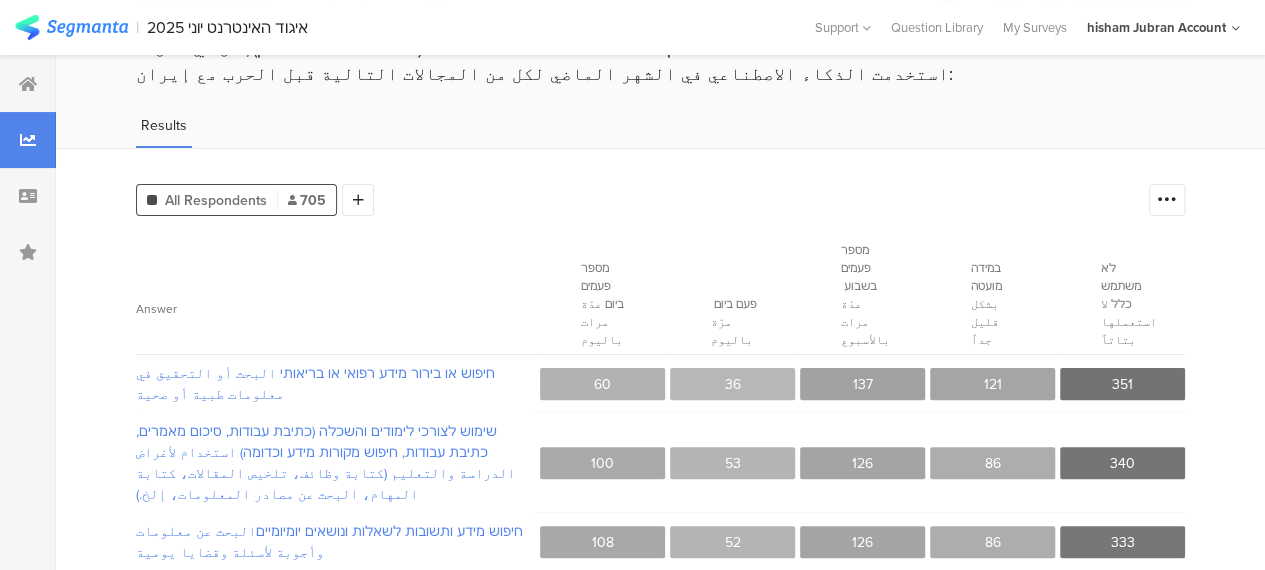 scroll, scrollTop: 0, scrollLeft: 0, axis: both 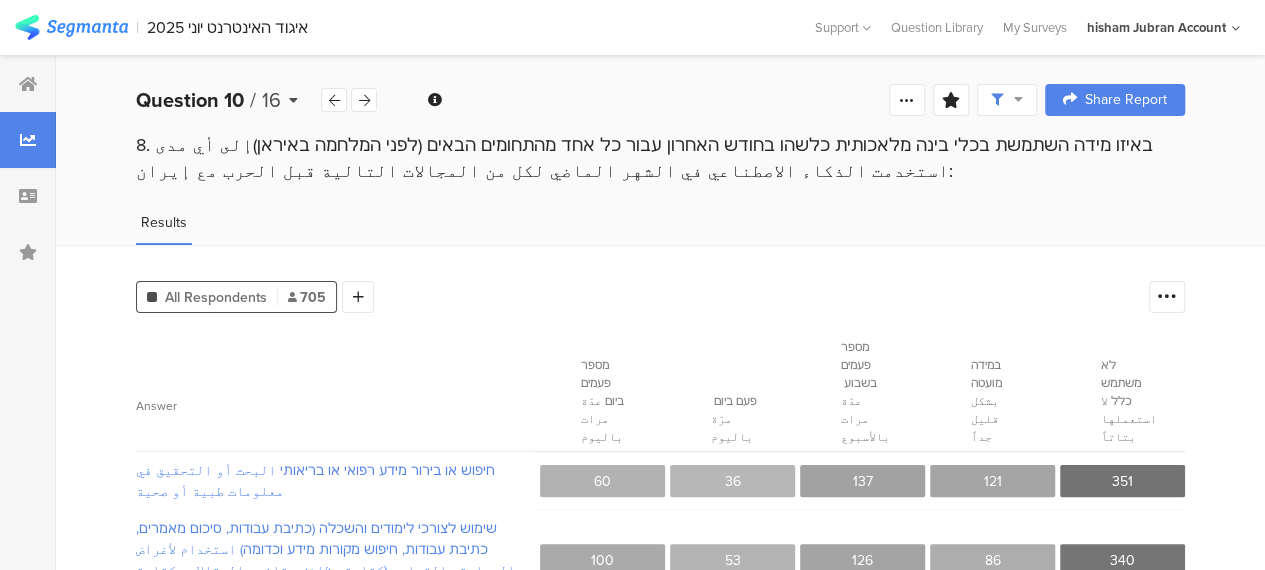 click at bounding box center (293, 100) 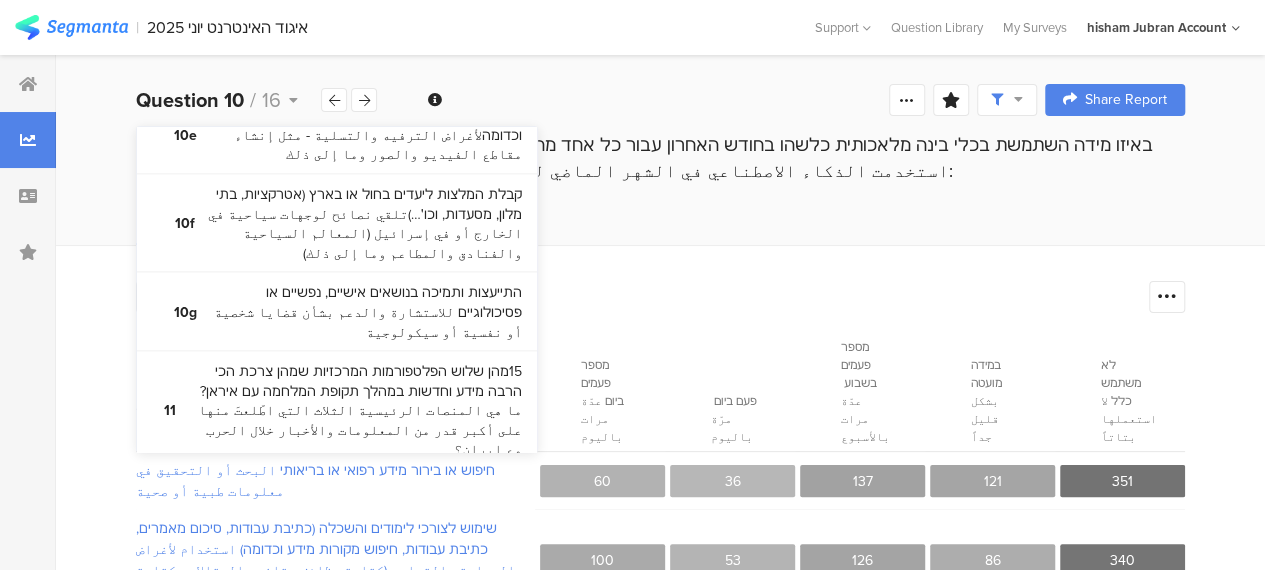 scroll, scrollTop: 2100, scrollLeft: 0, axis: vertical 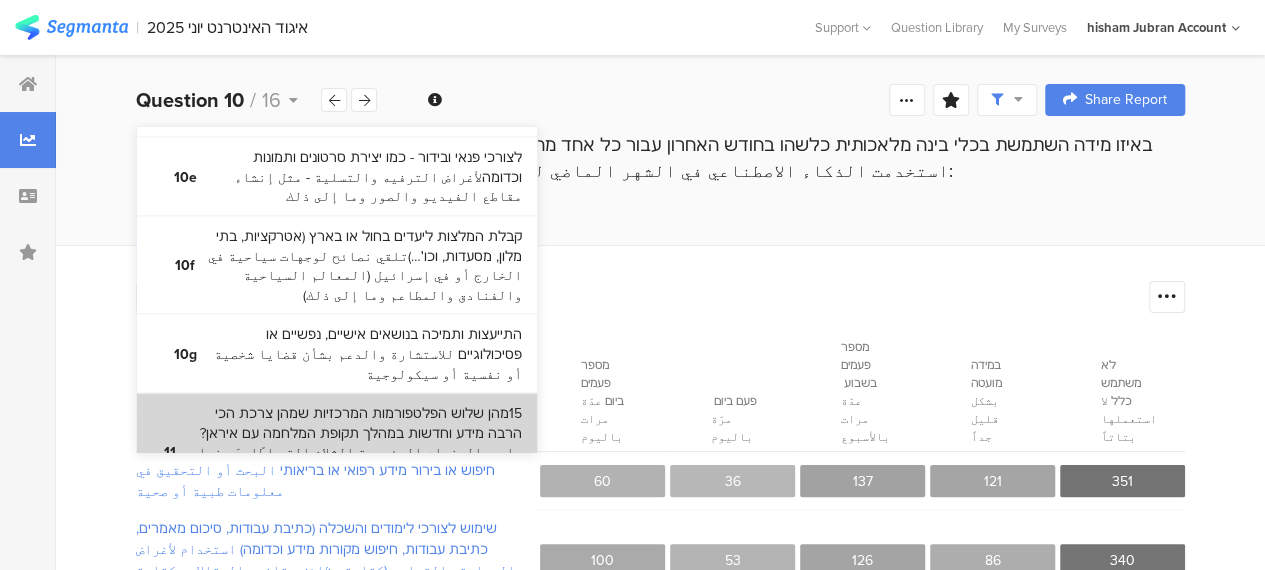 click on "15מהן שלוש הפלטפורמות המרכזיות שמהן צרכת הכי הרבה מידע וחדשות במהלך תקופת המלחמה עם איראן?ما هي المنصات الرئيسية الثلاث التي اطّلعتَ منها على أكبر قدر من المعلومات والأخبار خلال الحرب مع إيران؟" at bounding box center [355, 453] 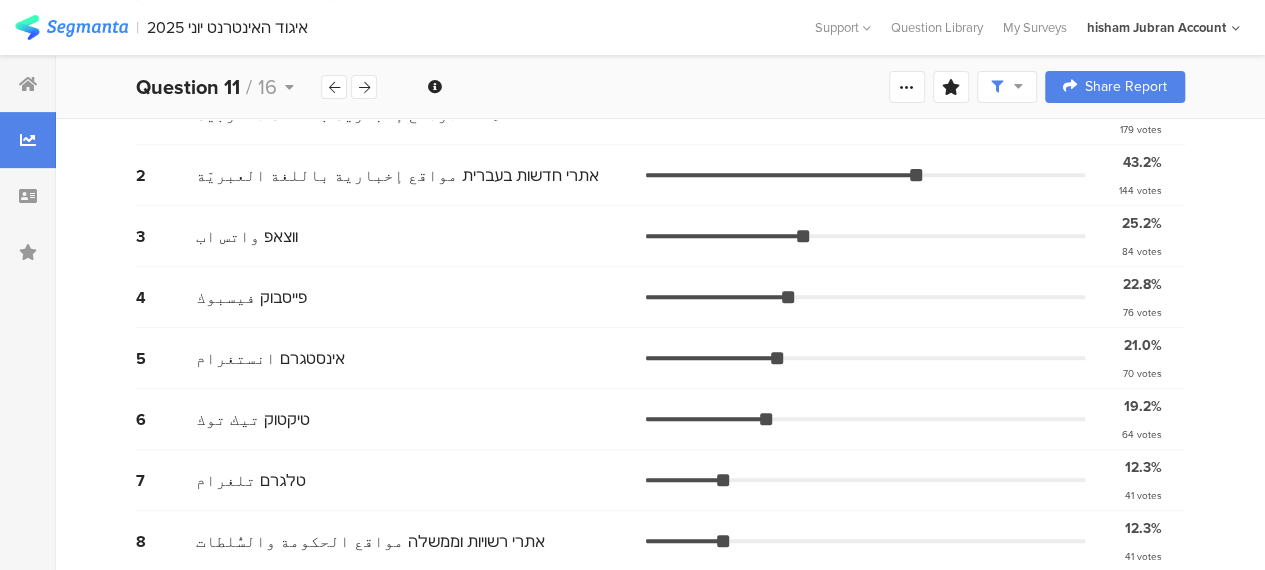 scroll, scrollTop: 306, scrollLeft: 0, axis: vertical 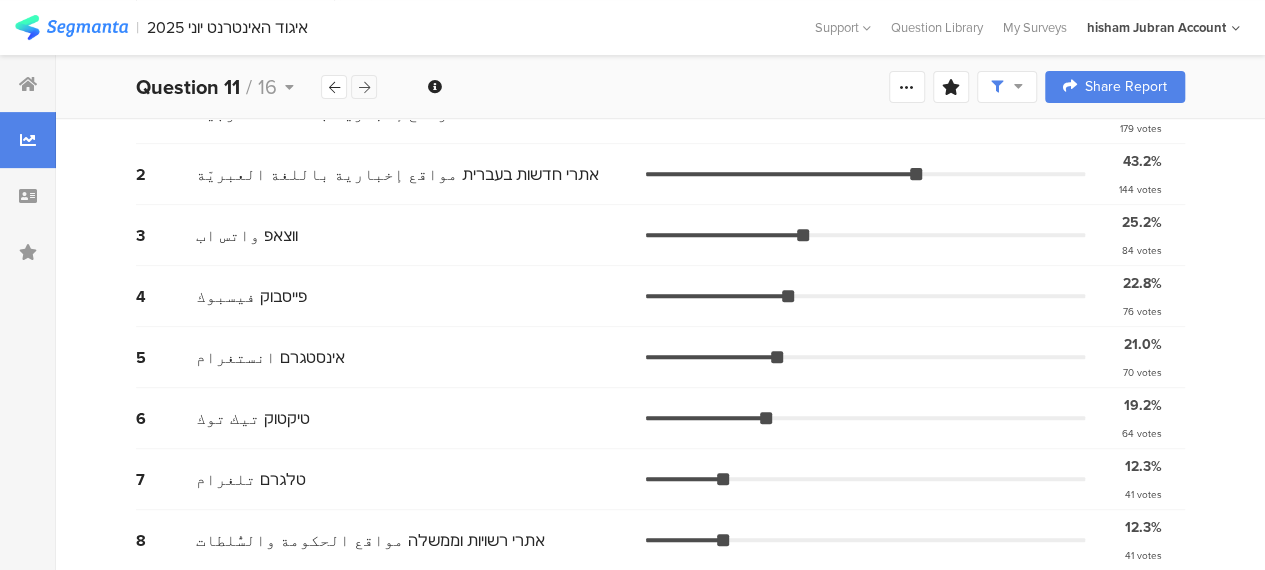 click at bounding box center (364, 87) 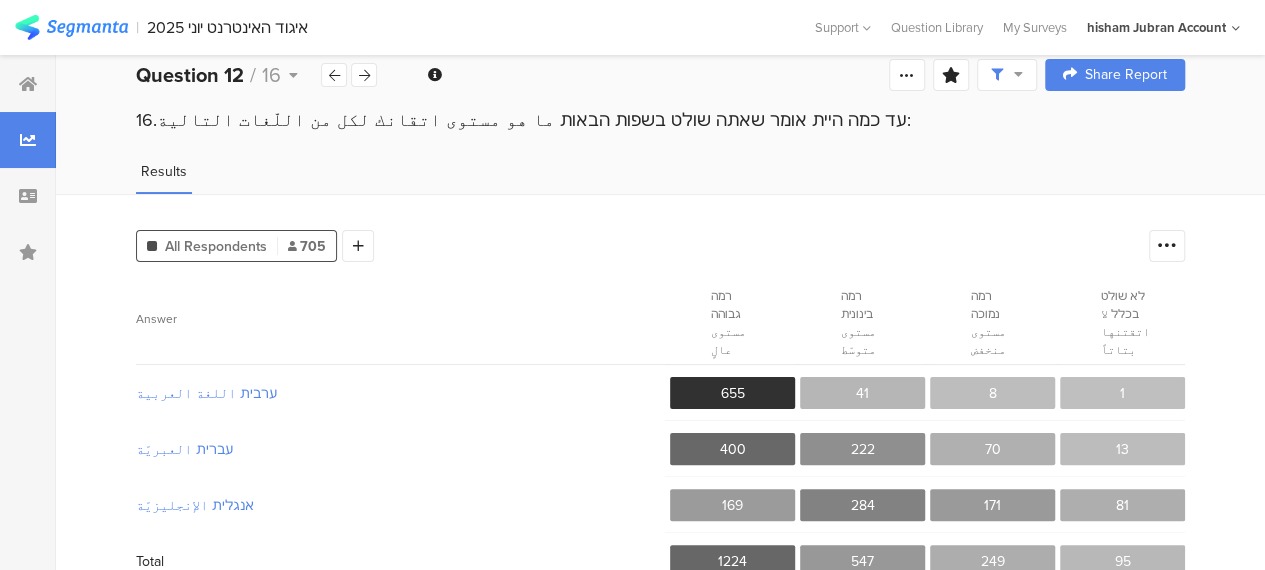 scroll, scrollTop: 0, scrollLeft: 0, axis: both 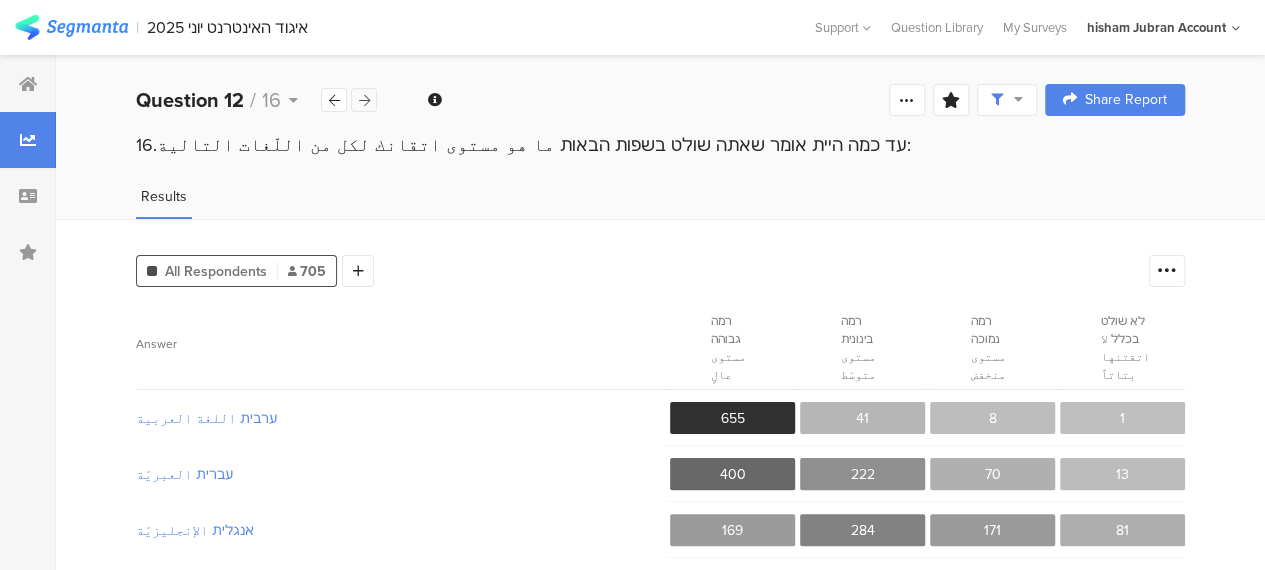 click at bounding box center [364, 100] 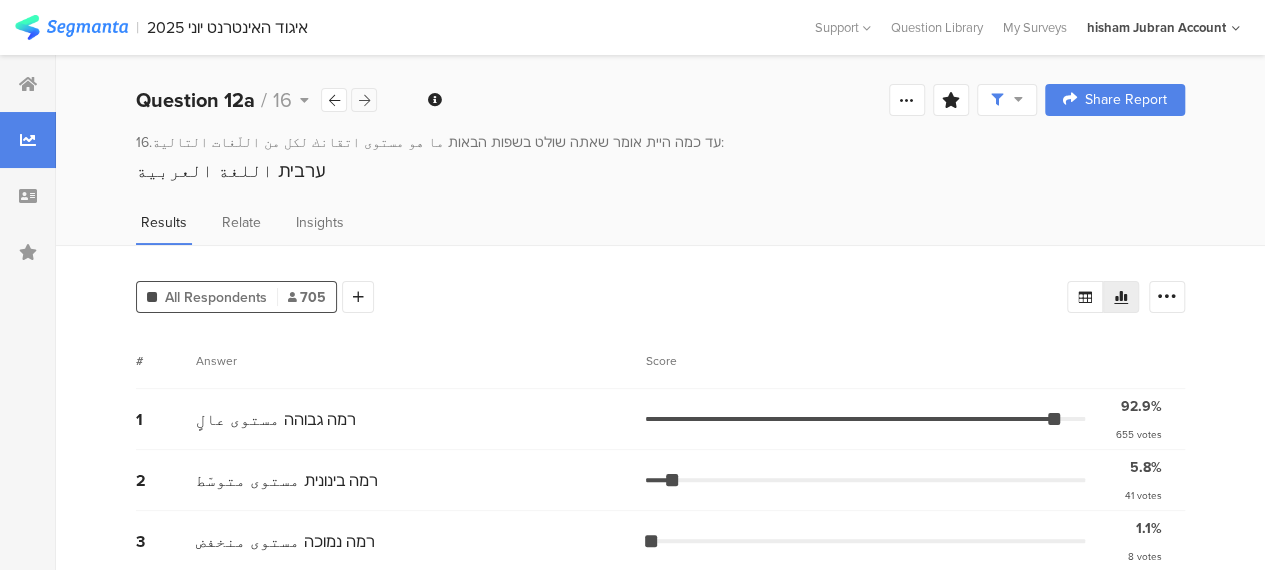 click at bounding box center (364, 100) 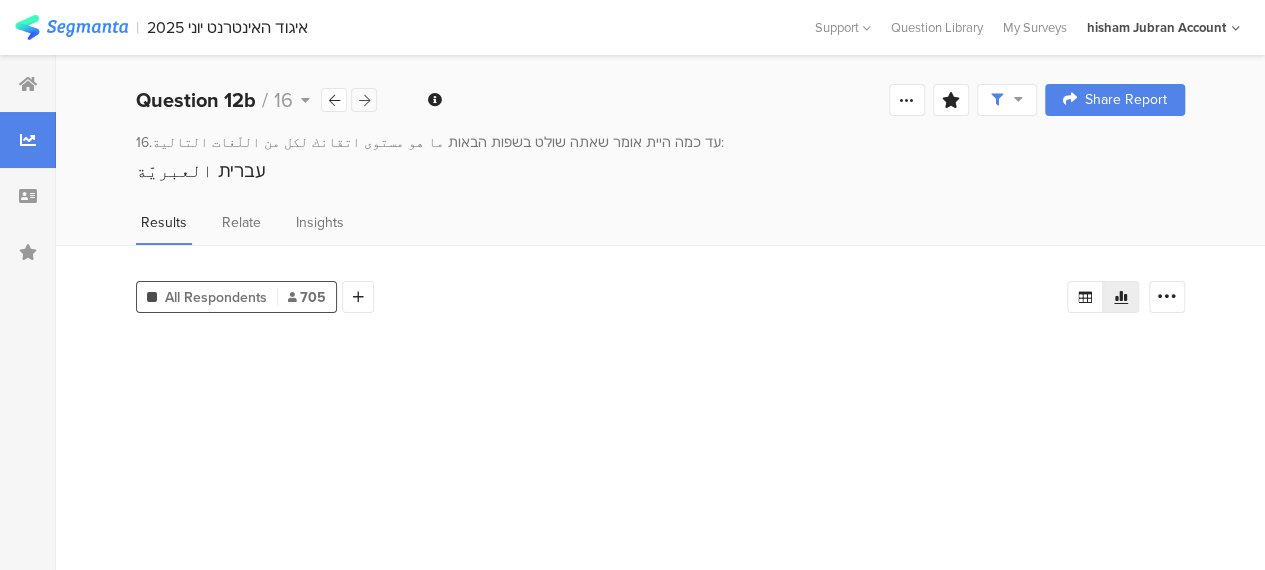 click at bounding box center (364, 100) 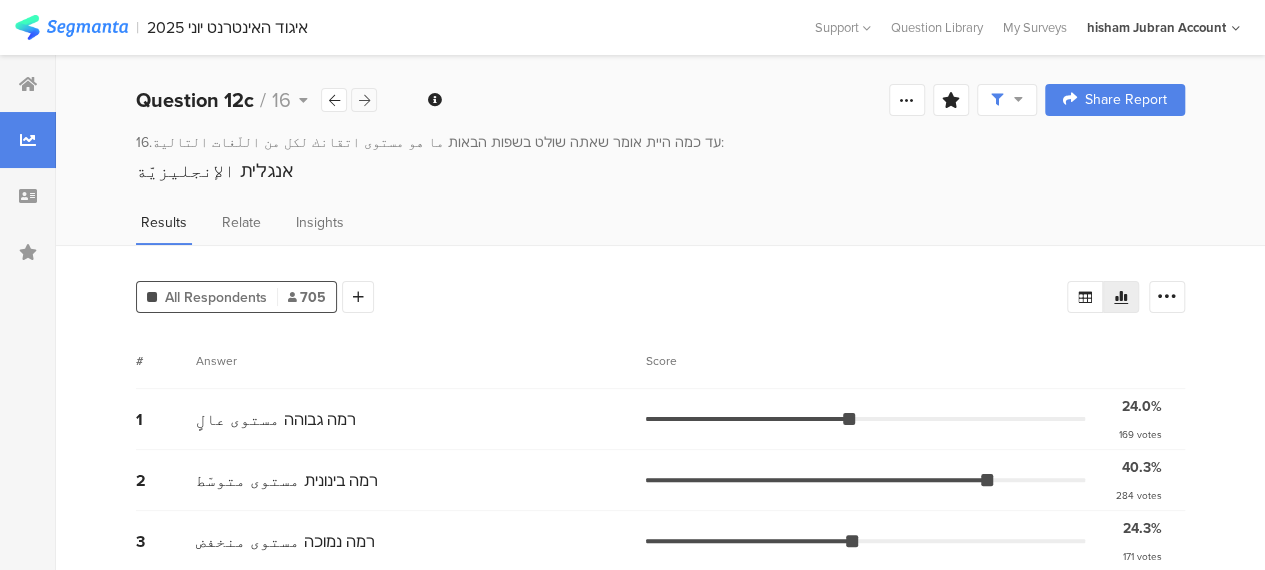 click at bounding box center [364, 100] 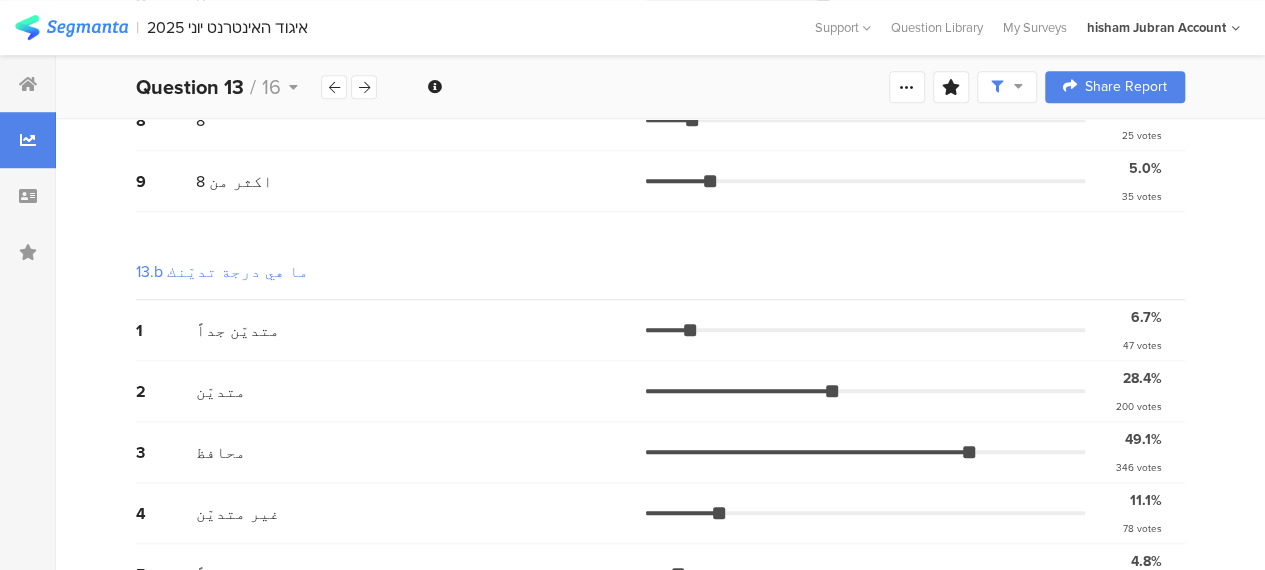 scroll, scrollTop: 724, scrollLeft: 0, axis: vertical 